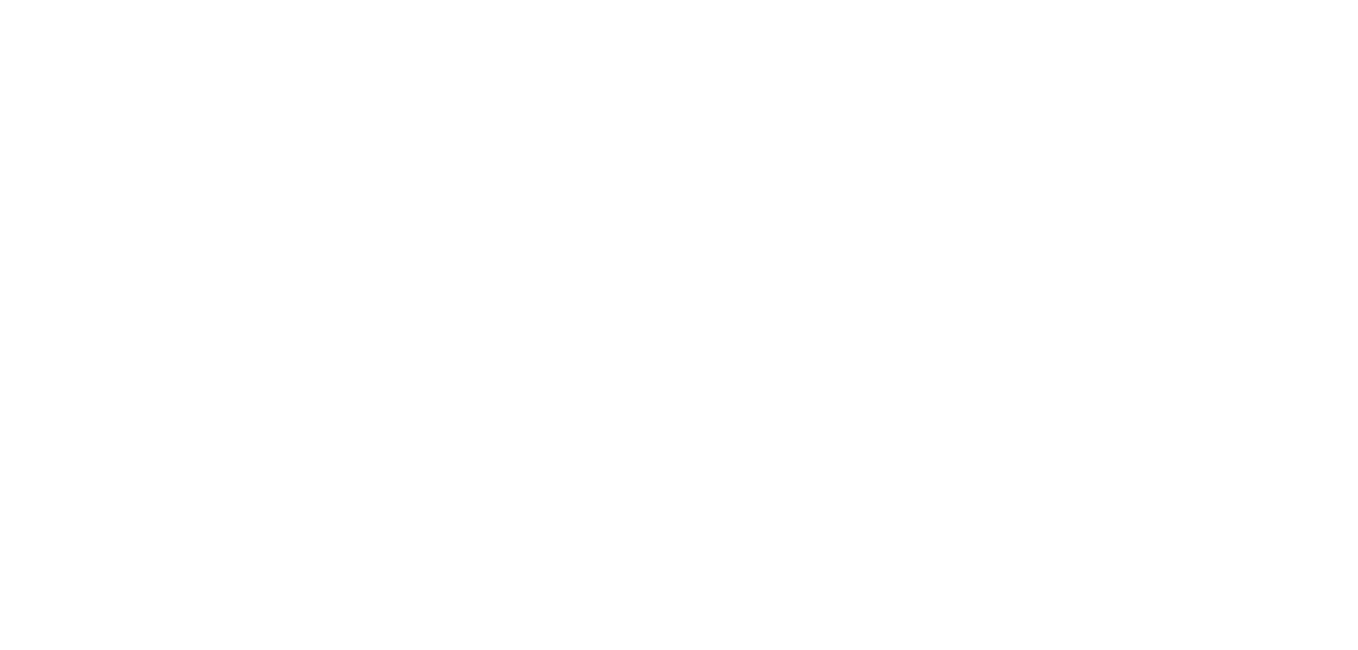 scroll, scrollTop: 0, scrollLeft: 0, axis: both 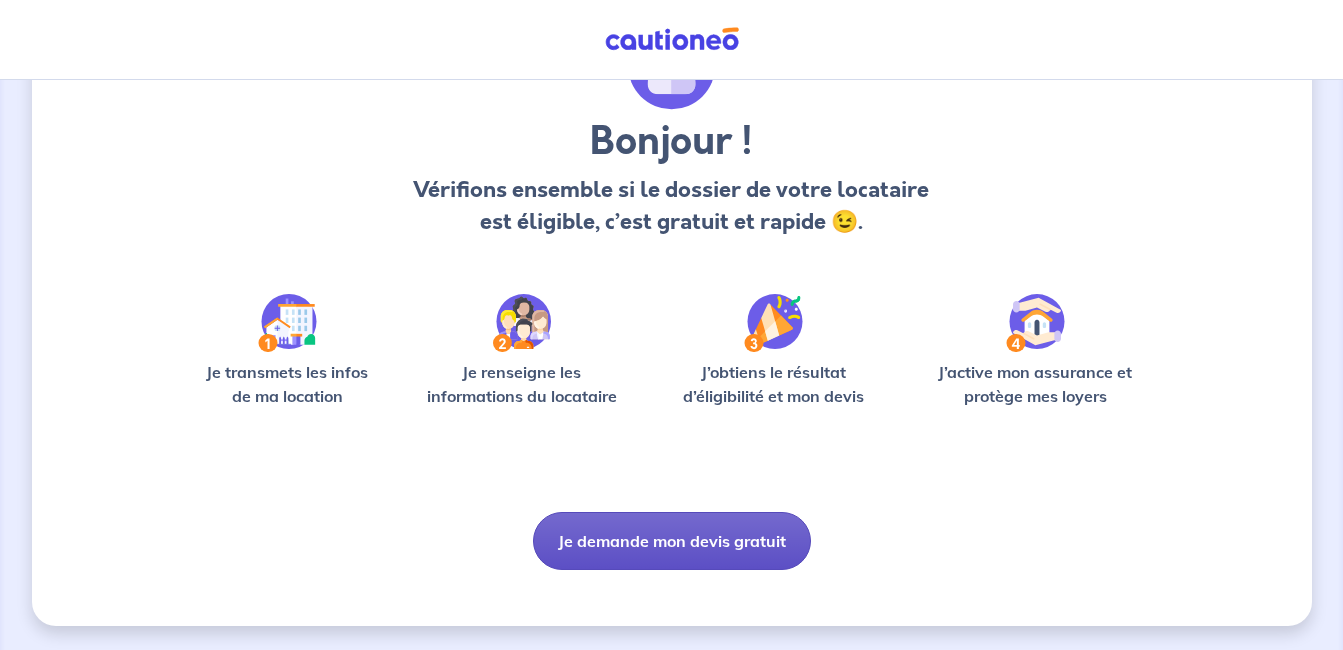 click on "Je demande mon devis gratuit" at bounding box center (672, 541) 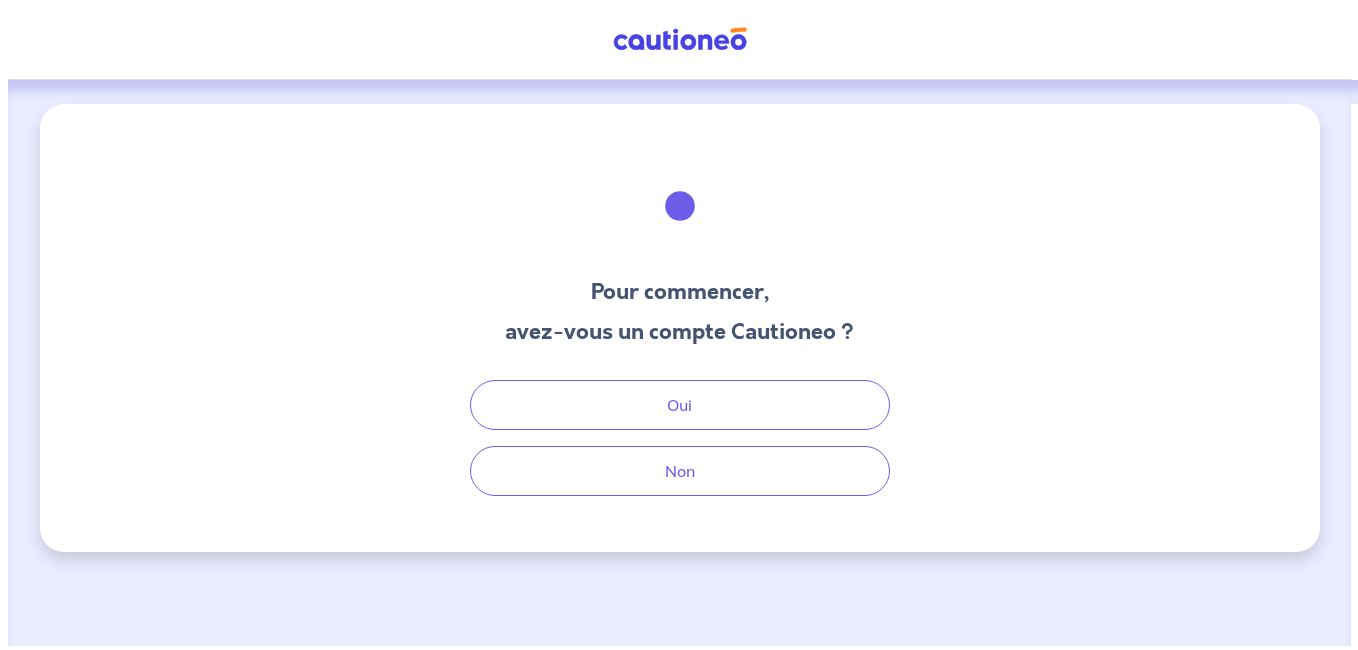 scroll, scrollTop: 0, scrollLeft: 0, axis: both 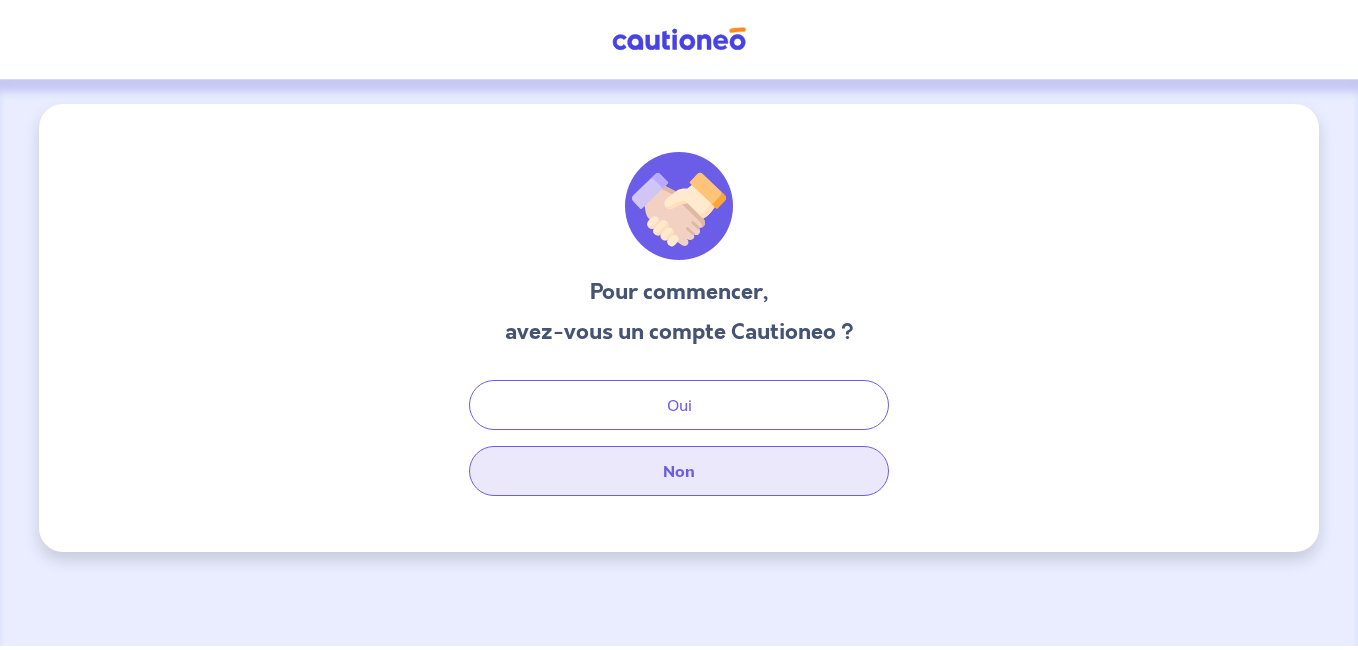 click on "Non" at bounding box center [679, 471] 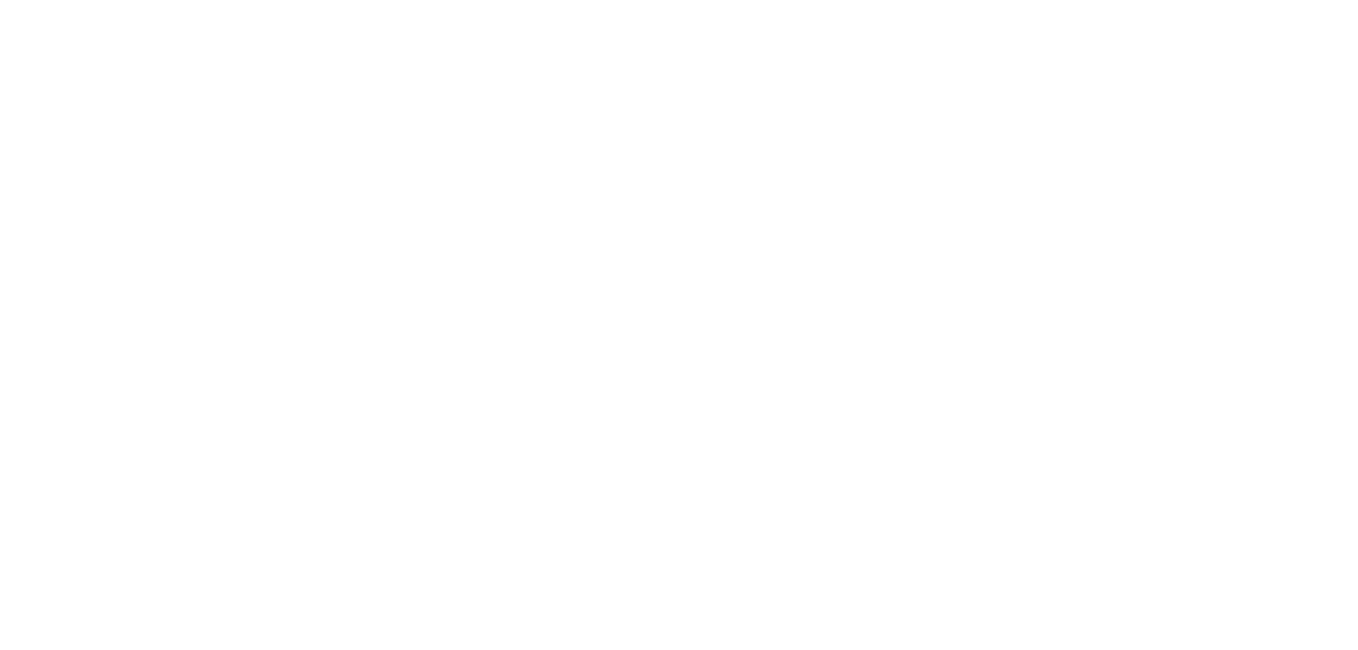 scroll, scrollTop: 0, scrollLeft: 0, axis: both 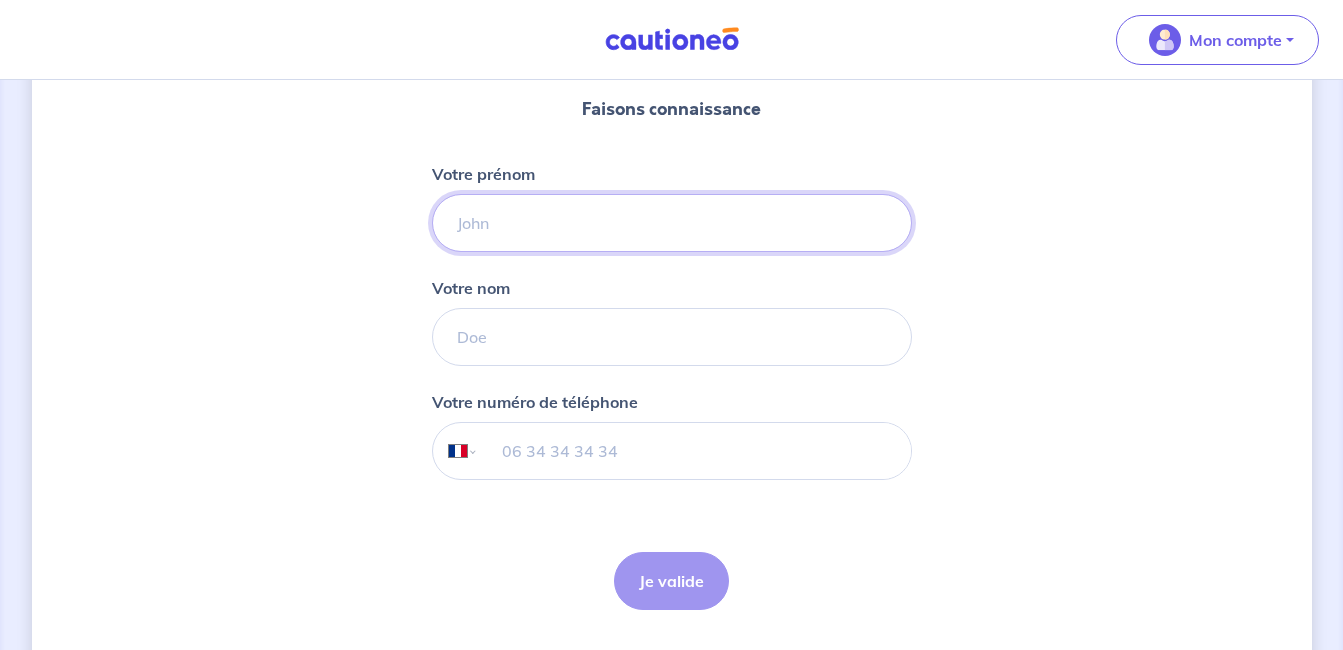 click on "Votre prénom" at bounding box center [672, 223] 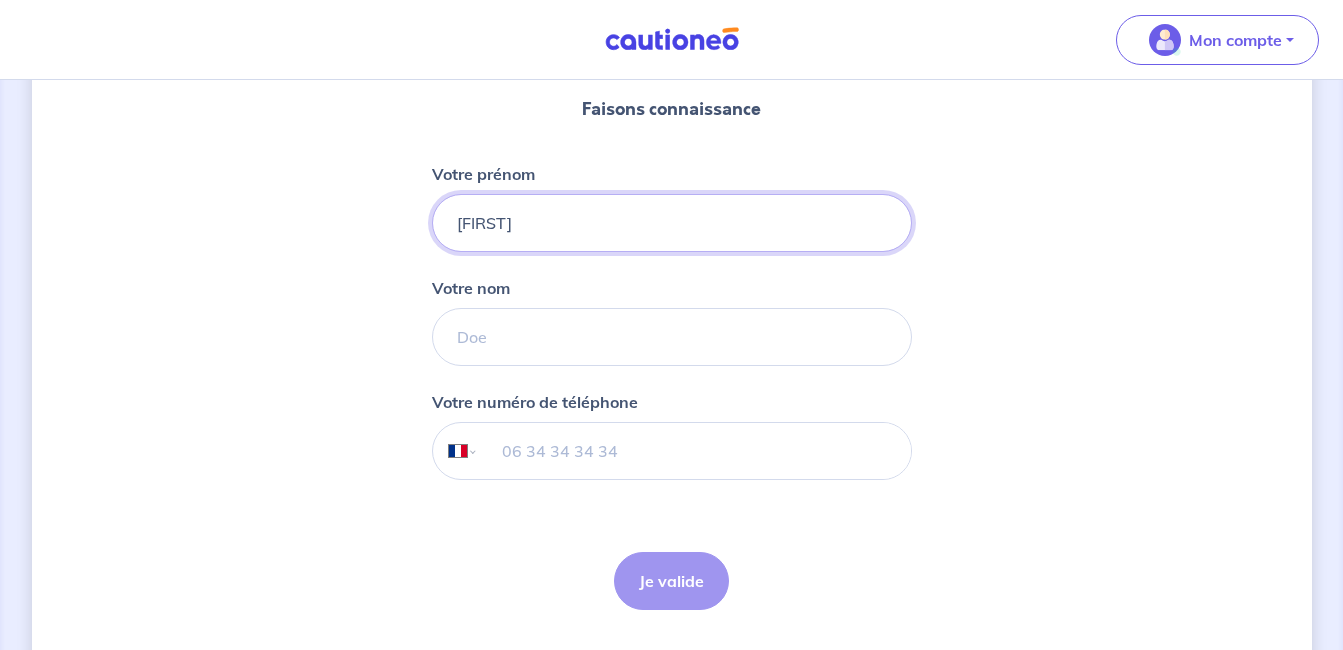 type on "[FIRST] [LAST]" 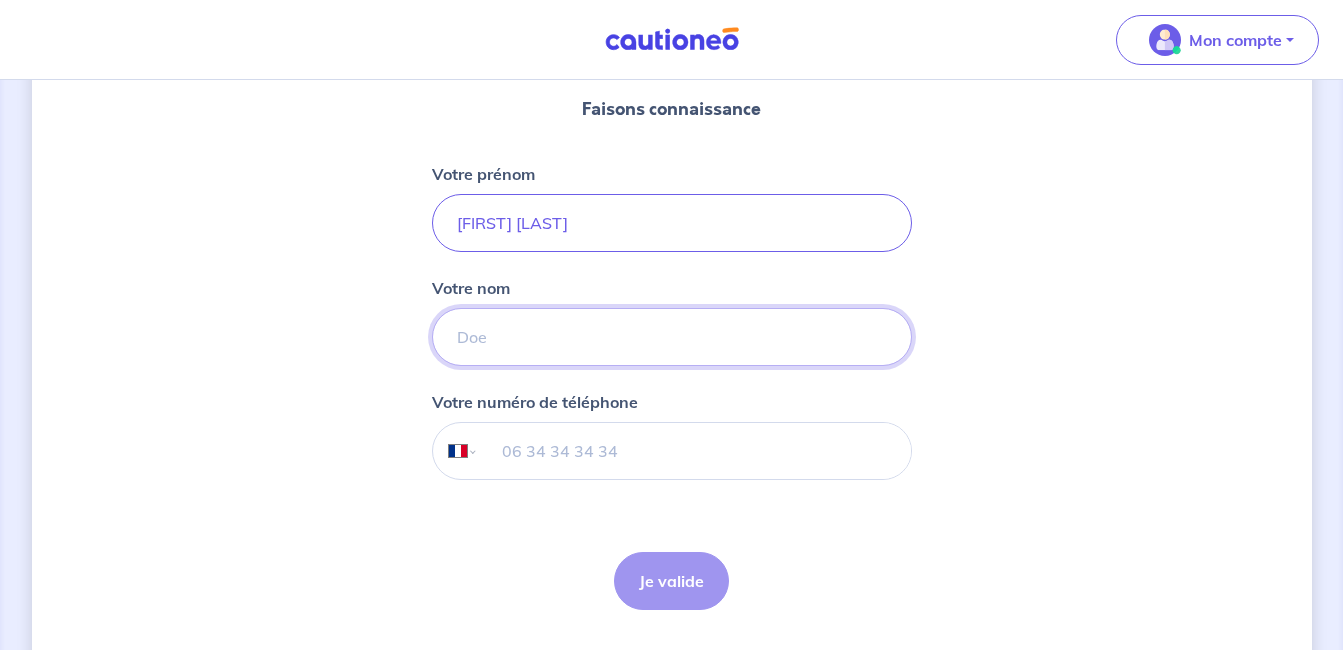 type on "[LAST]" 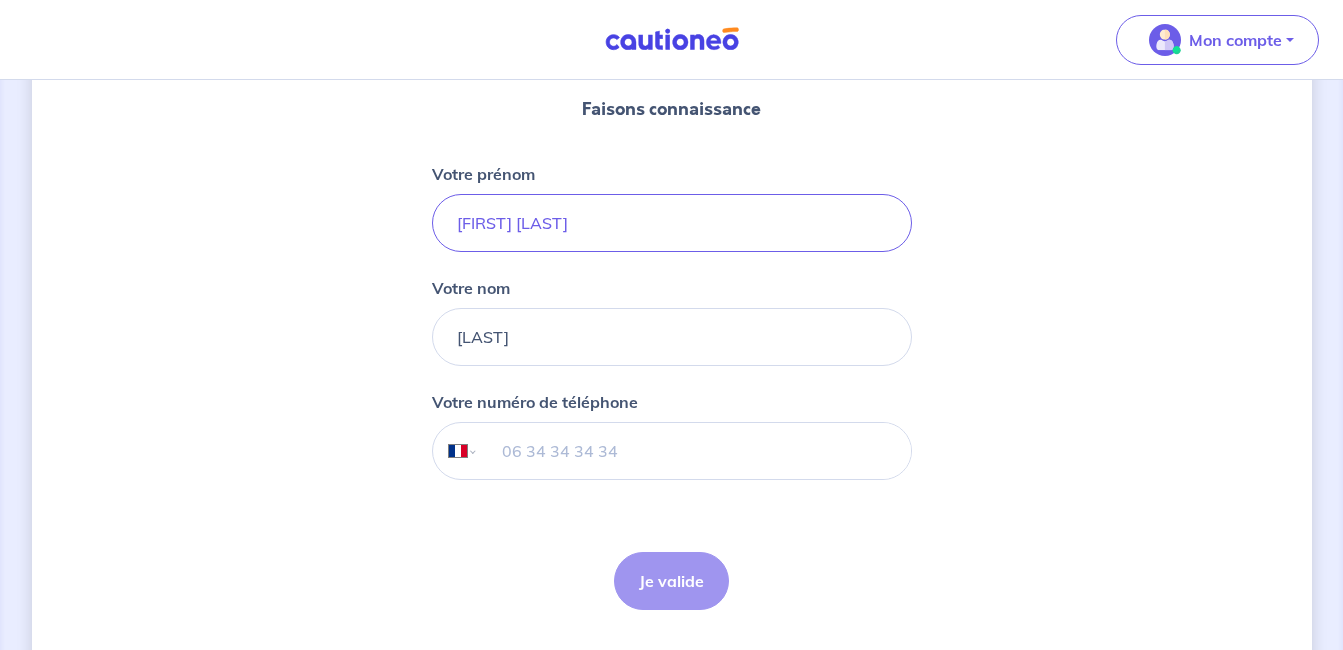 type on "[PHONE]" 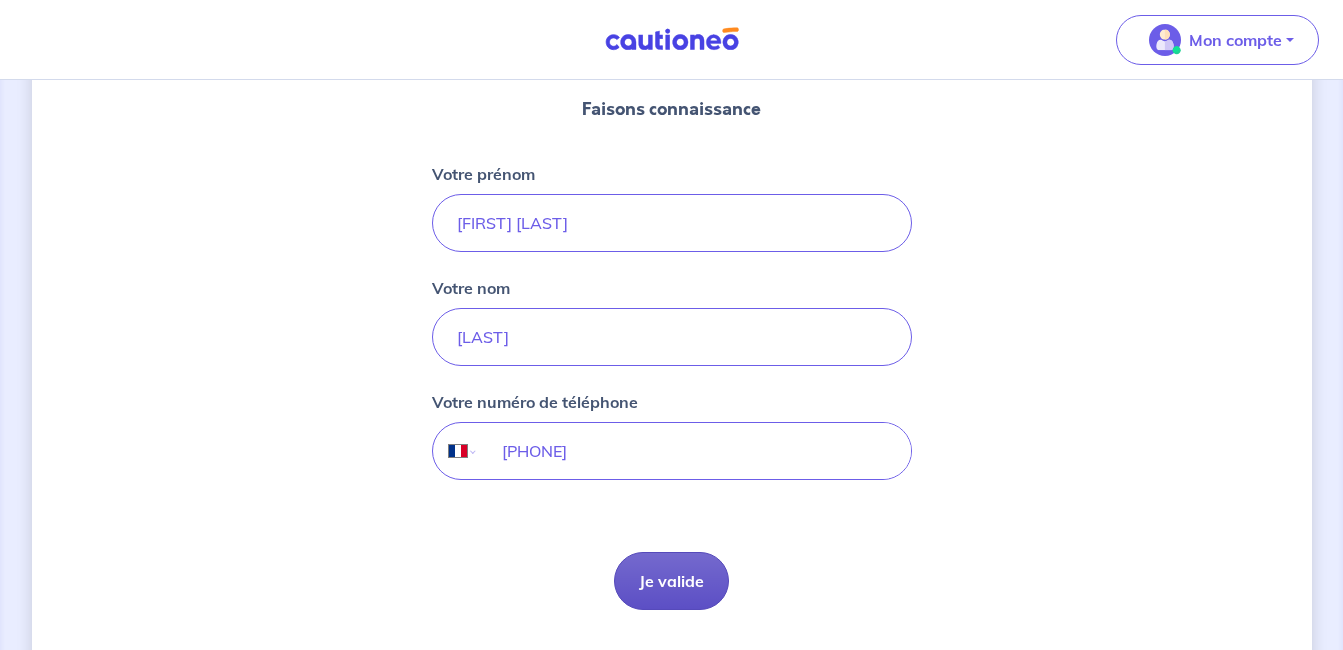 click on "Je valide" at bounding box center (671, 581) 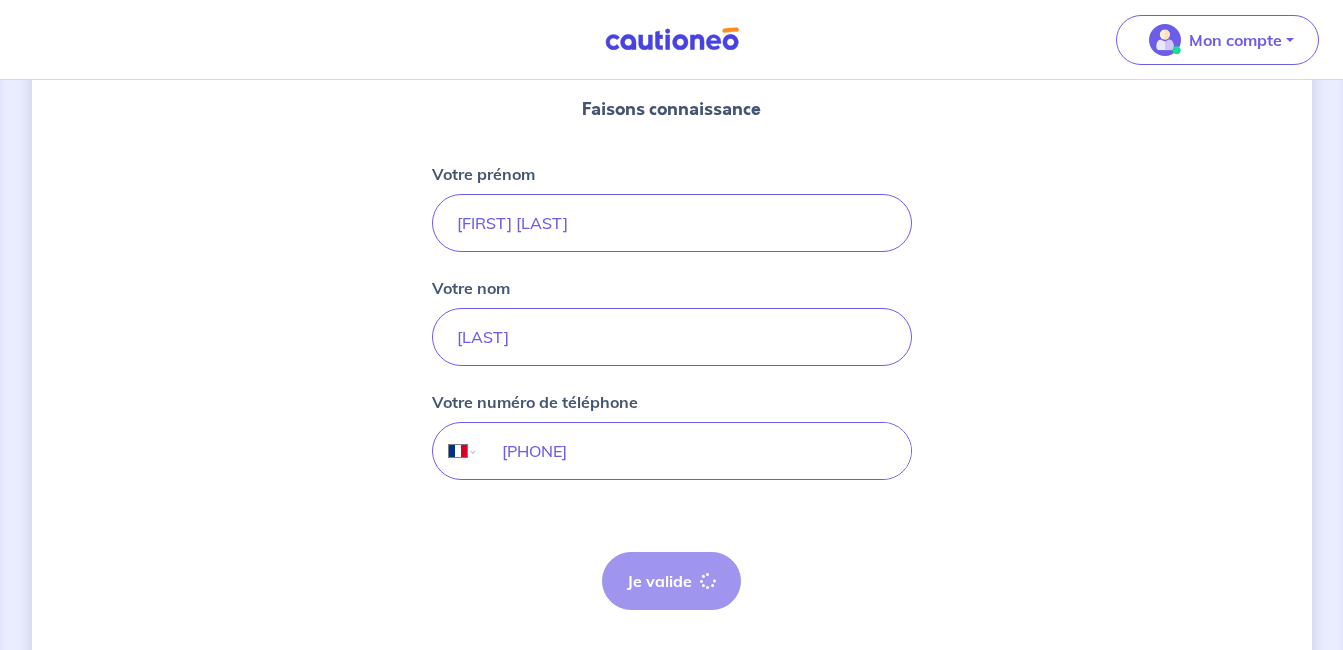 scroll, scrollTop: 0, scrollLeft: 0, axis: both 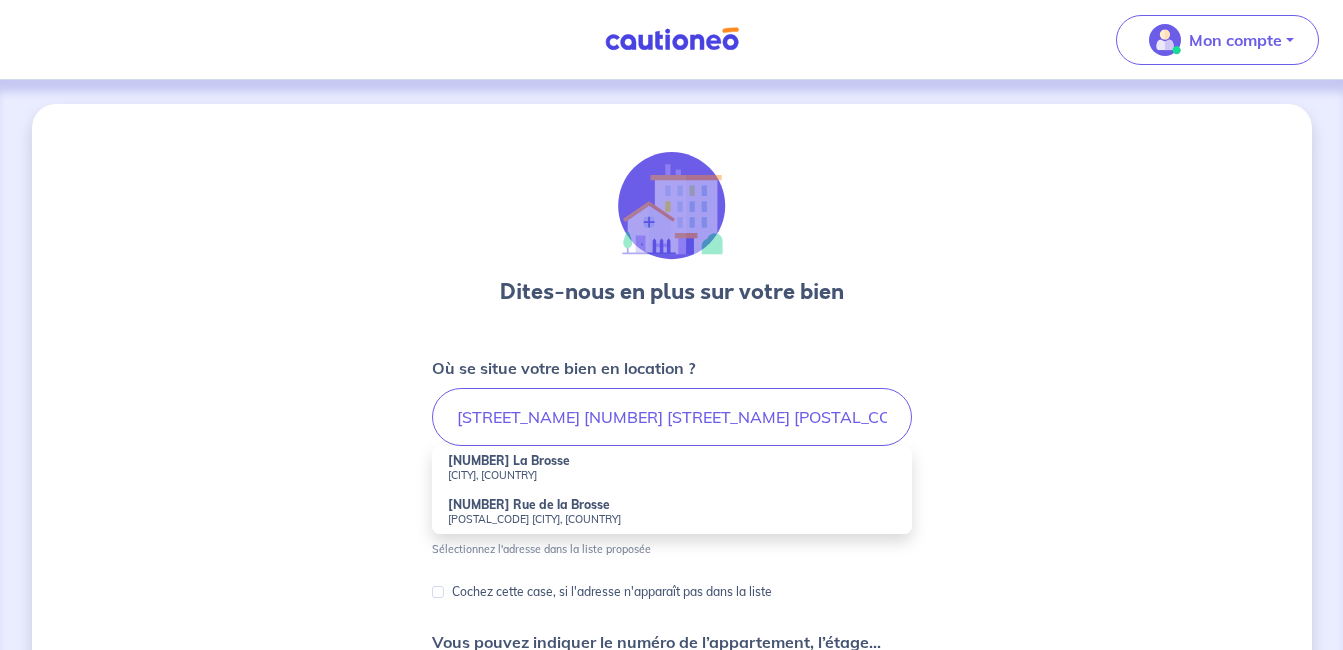 click on "Mon compte Me déconnecter Dites-nous en plus sur votre bien Où se situe votre bien en location ? [STREET_NAME] [NUMBER] [STREET_NAME] [CITY], [COUNTRY] [NUMBER] [STREET_NAME] [CITY], [COUNTRY] Sélectionnez l'adresse dans la liste proposée Cochez cette case, si l'adresse n'apparaît pas dans la liste Vous pouvez indiquer le numéro de l’appartement, l’étage... Vous pouvez indiquer le numéro de l’appartement, l’étage... Étape Précédente Précédent Je valide Je valide" at bounding box center (672, 561) 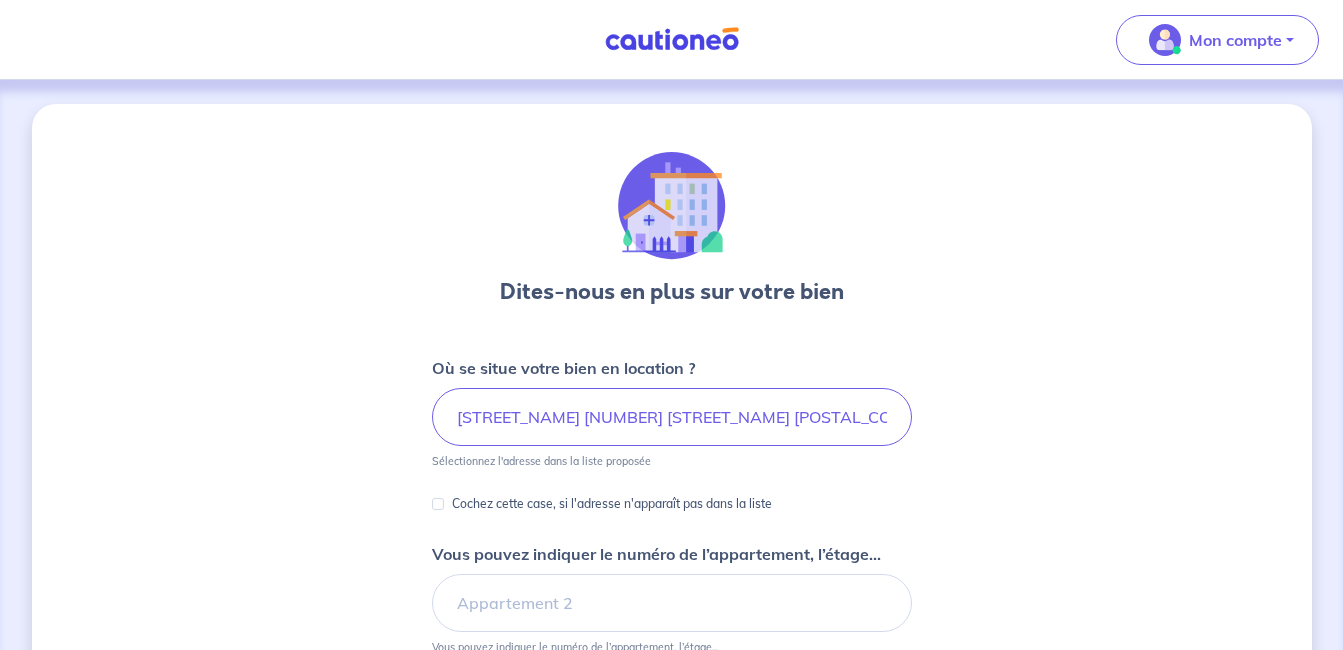 scroll, scrollTop: 141, scrollLeft: 0, axis: vertical 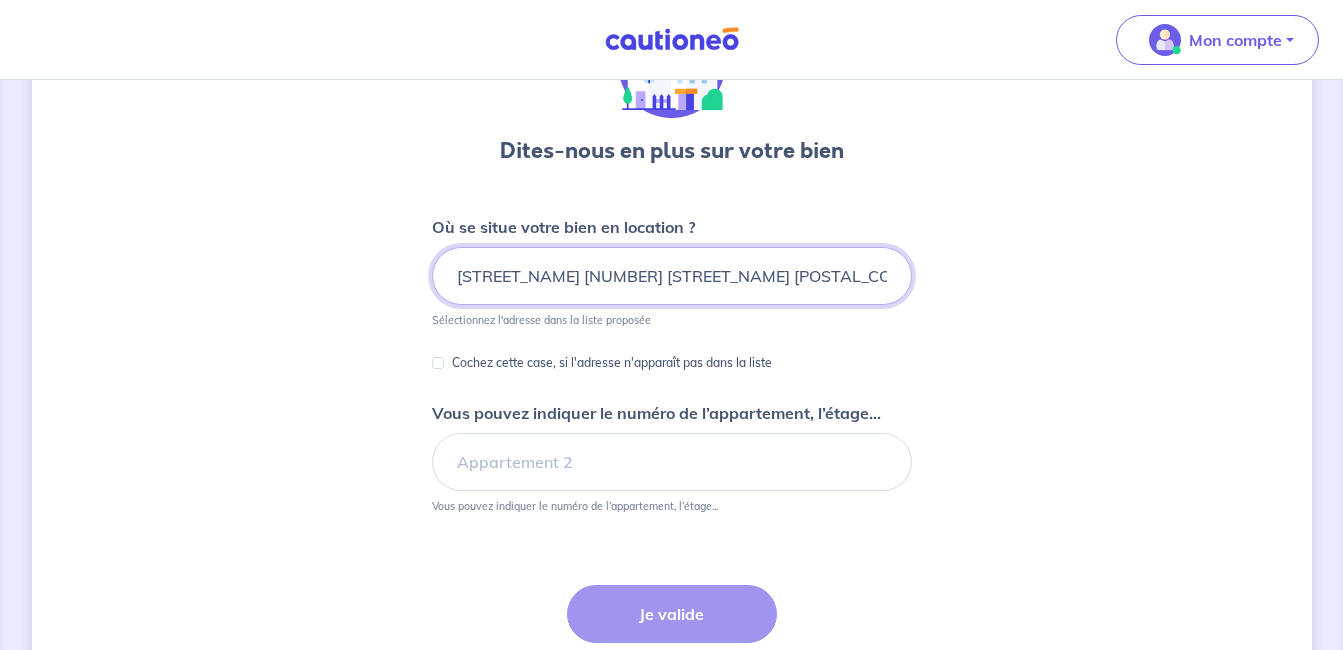 click on "[STREET_NAME] [NUMBER] [STREET_NAME] [POSTAL_CODE]" at bounding box center [672, 276] 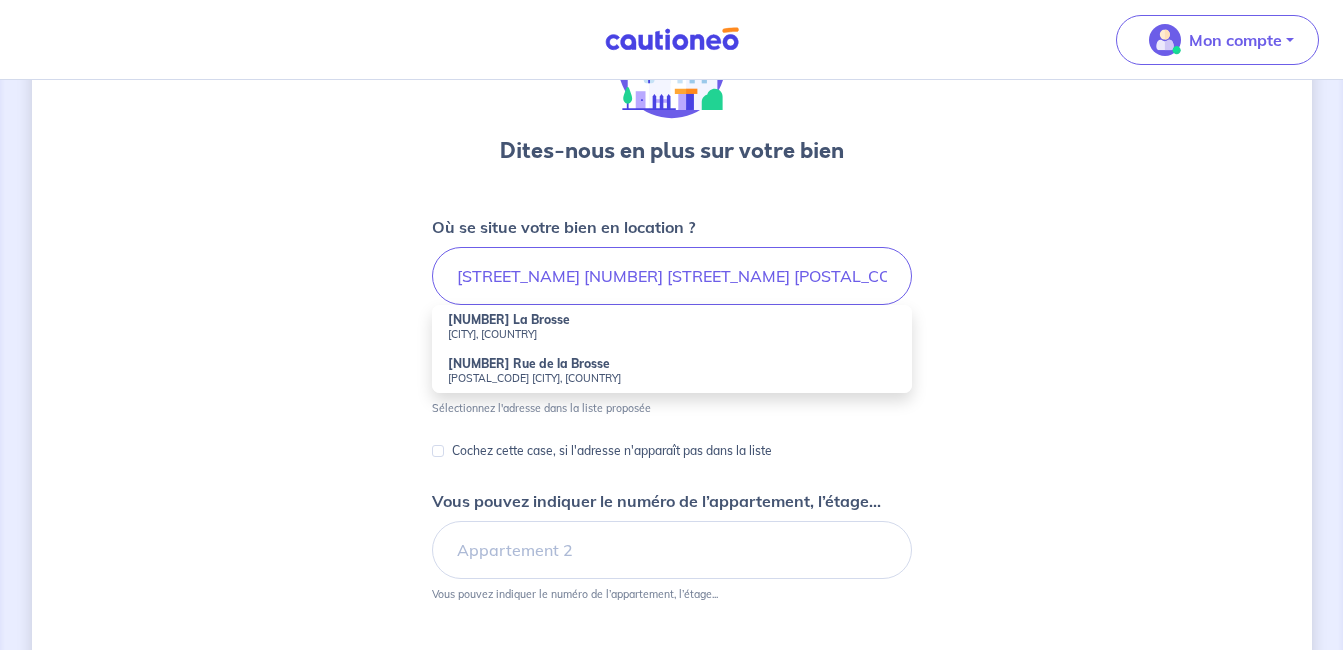 click on "[POSTAL_CODE] [CITY], [COUNTRY]" at bounding box center [672, 378] 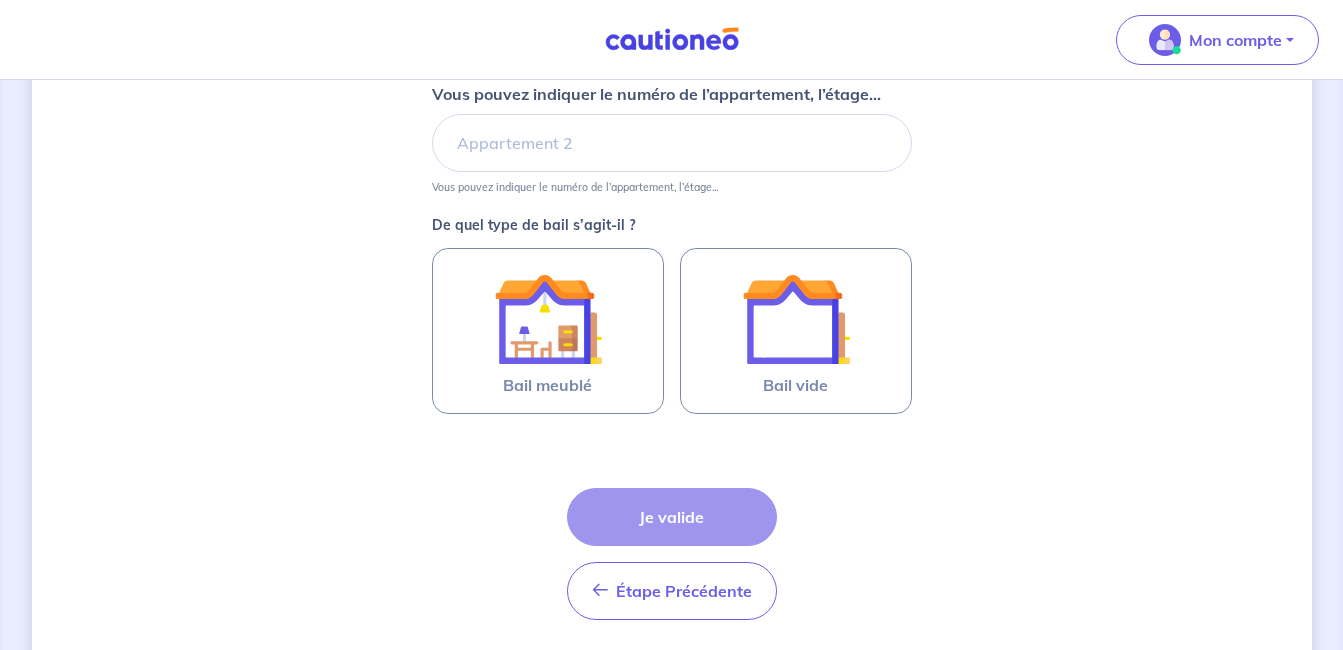 scroll, scrollTop: 458, scrollLeft: 0, axis: vertical 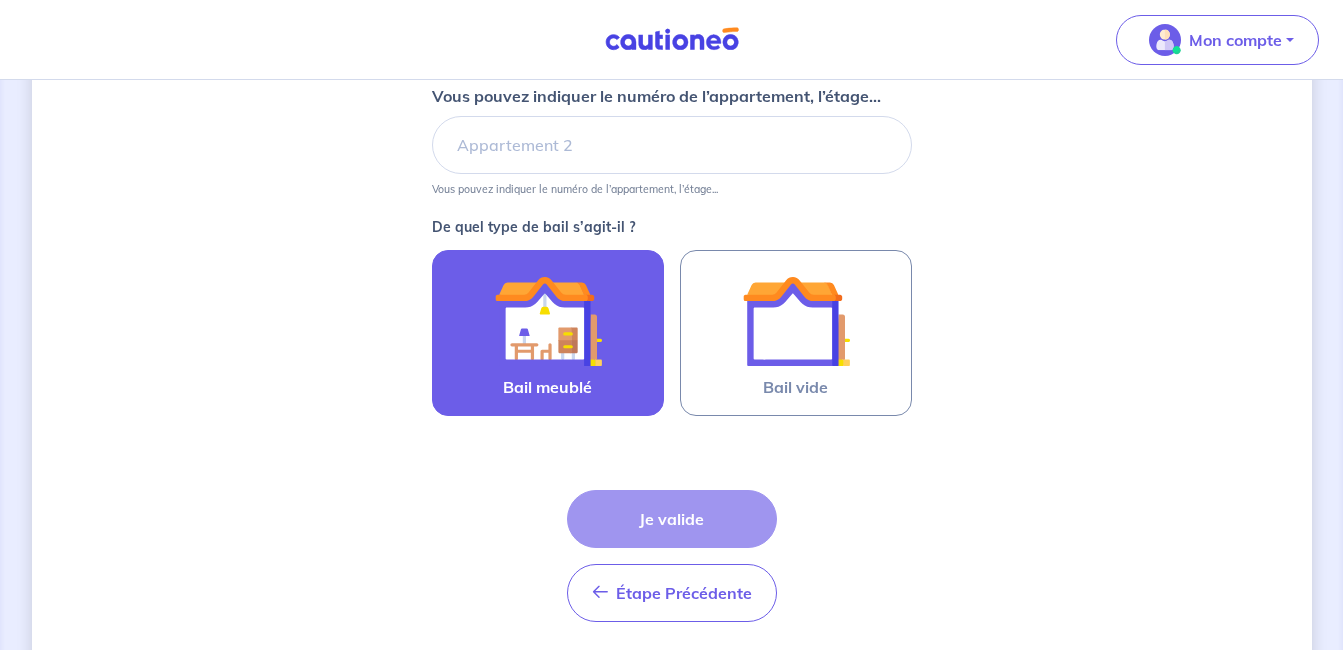 click at bounding box center [548, 321] 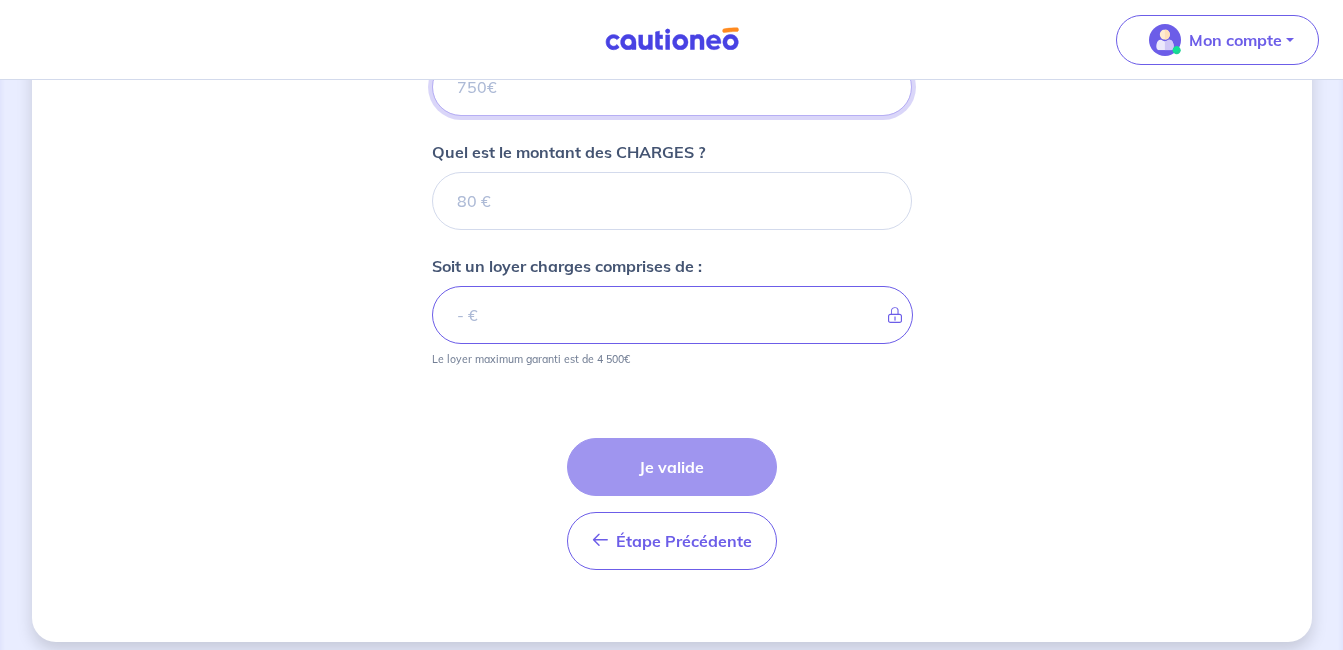 scroll, scrollTop: 892, scrollLeft: 0, axis: vertical 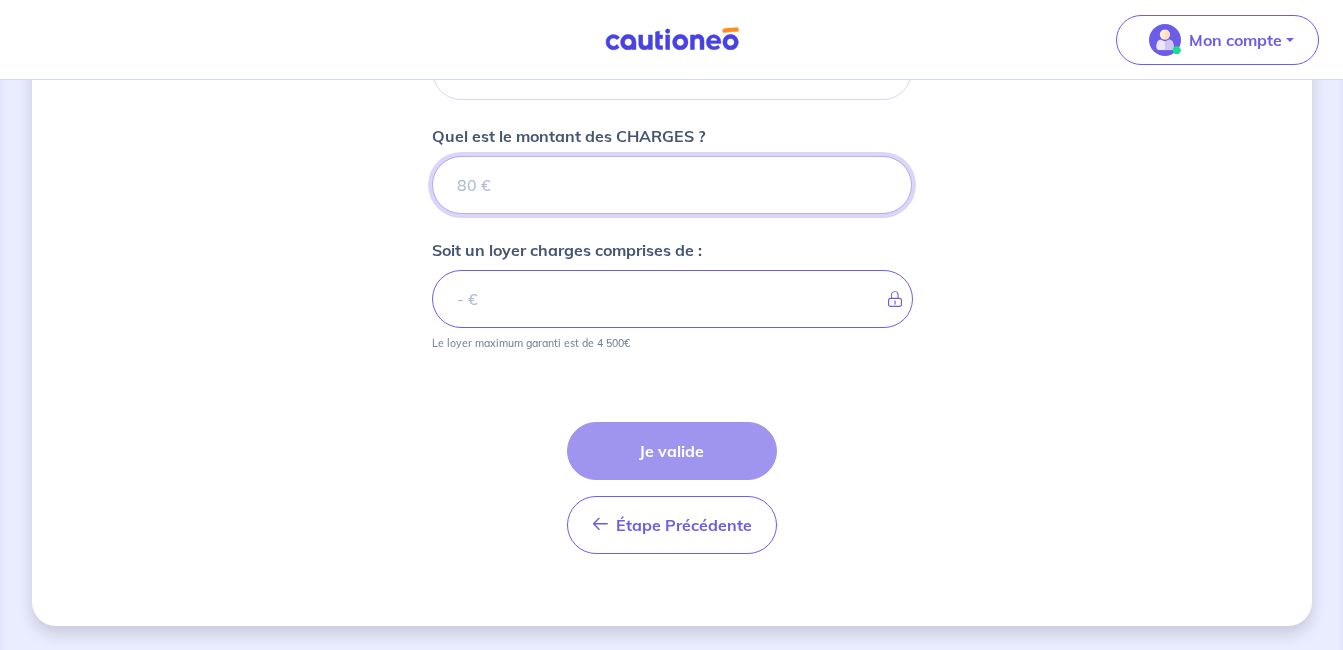 click on "Quel est le montant des CHARGES ?" at bounding box center [672, 185] 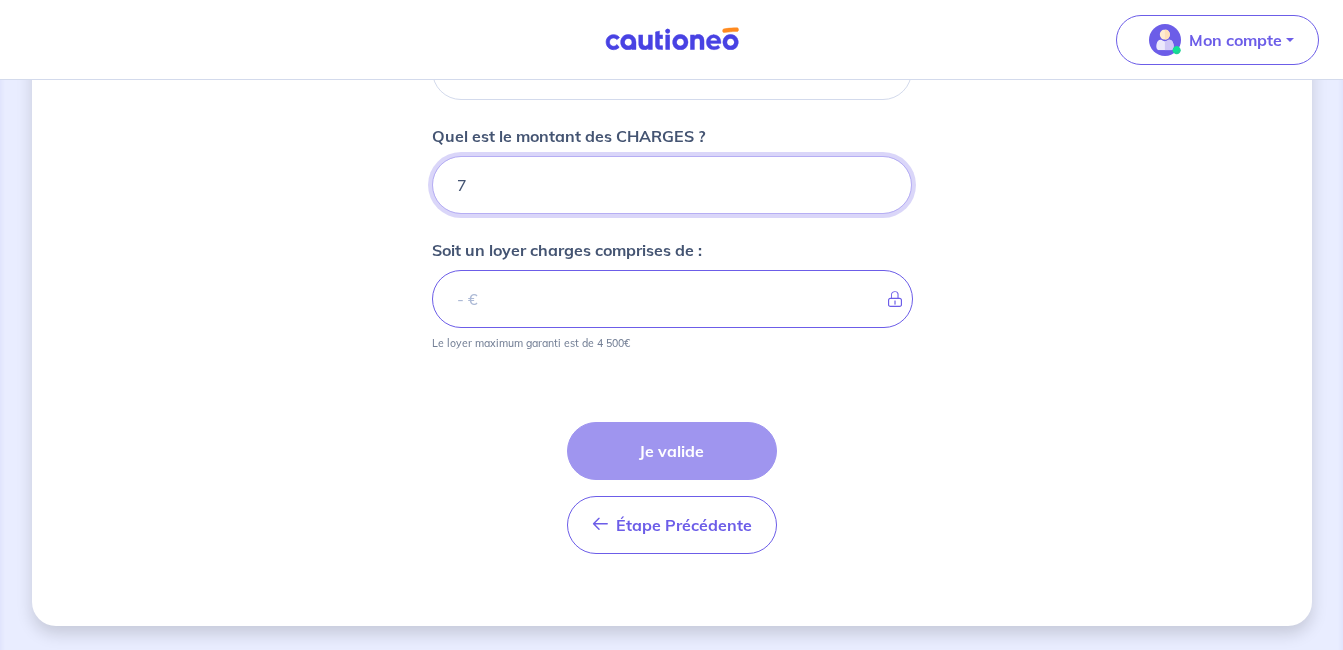 type on "[NUMBER]" 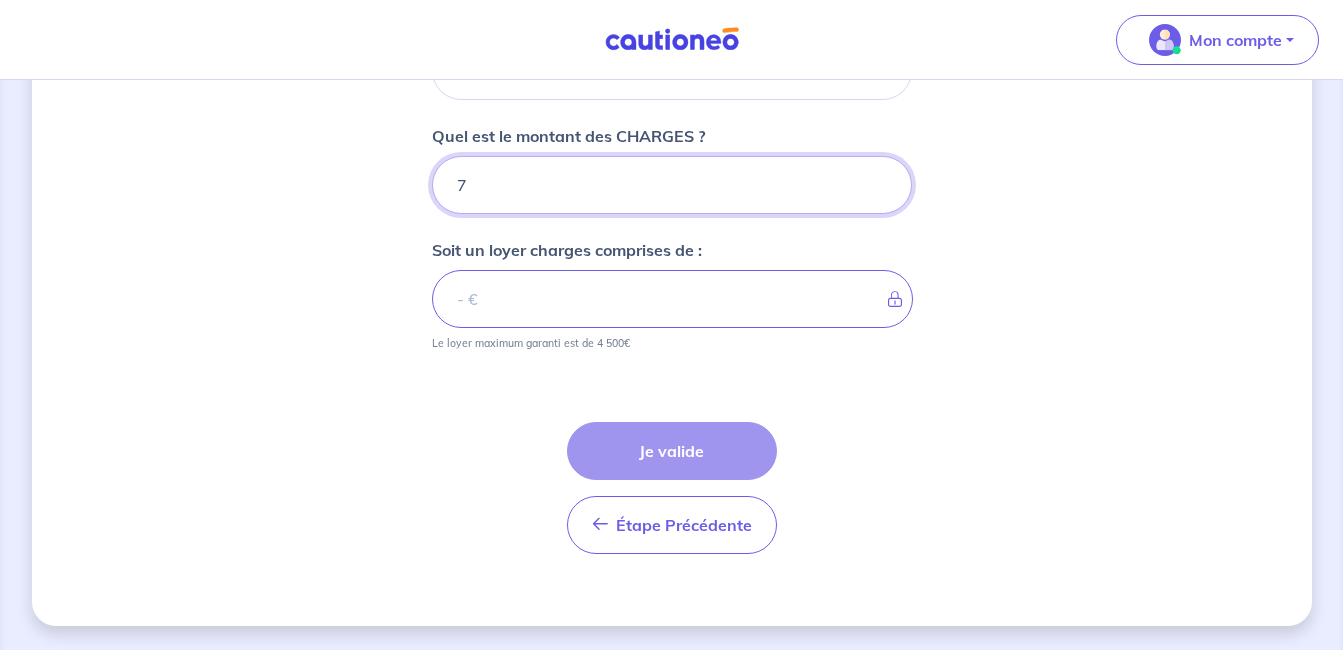 type 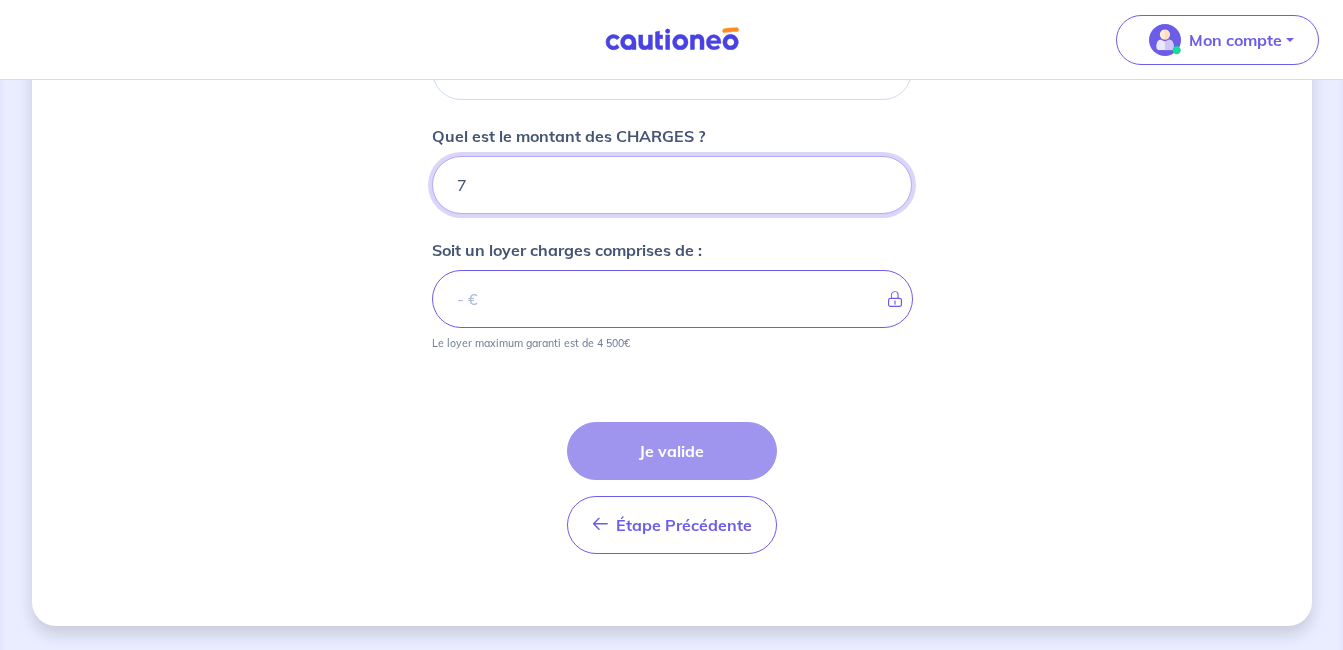 type on "[NUMBER]" 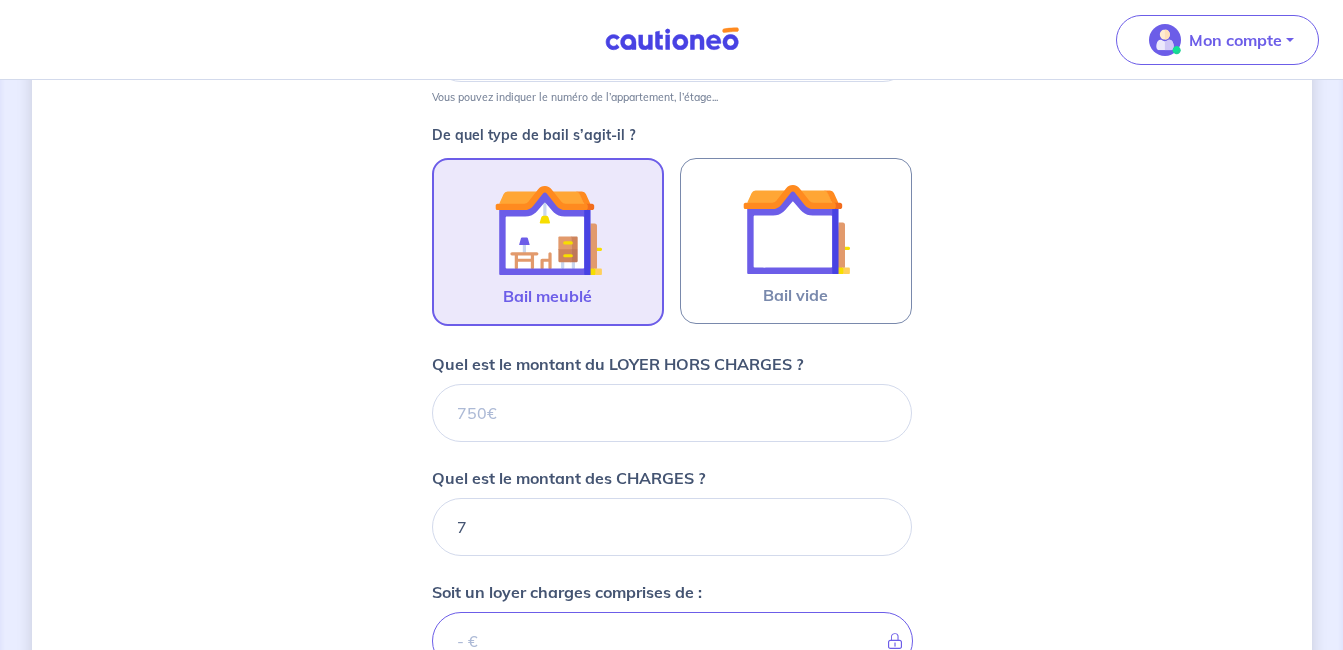 scroll, scrollTop: 511, scrollLeft: 0, axis: vertical 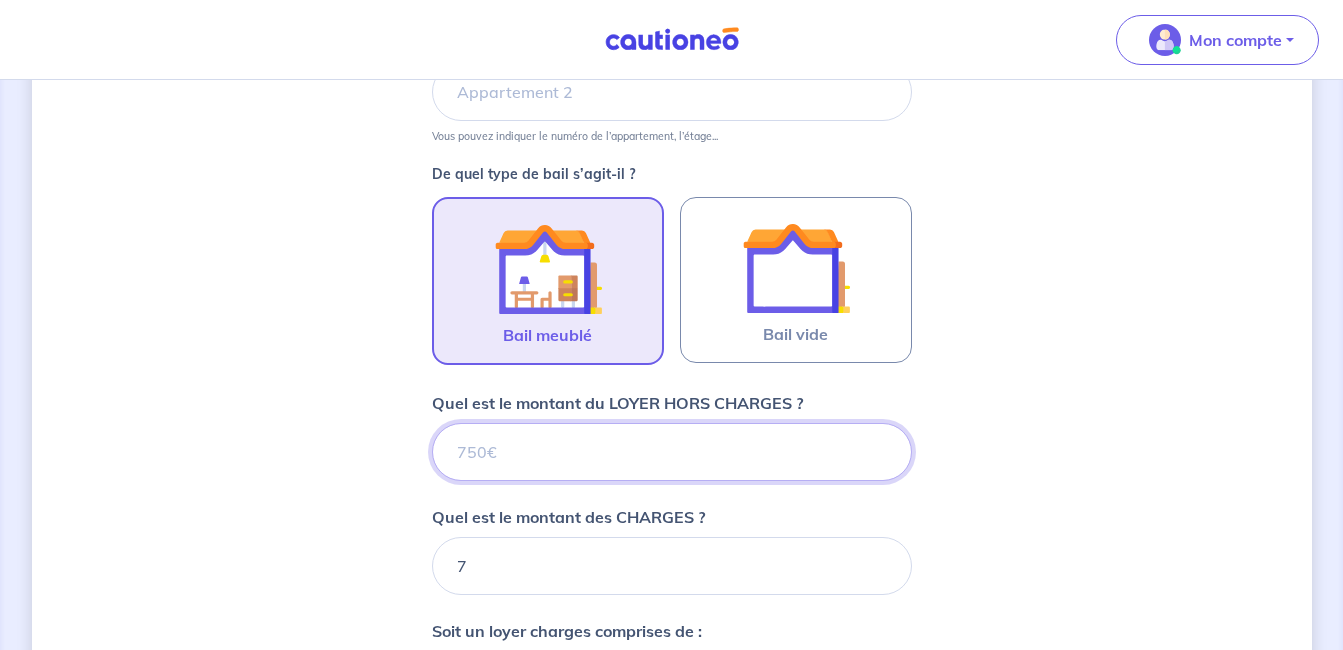 click on "Quel est le montant du LOYER HORS CHARGES ?" at bounding box center [672, 452] 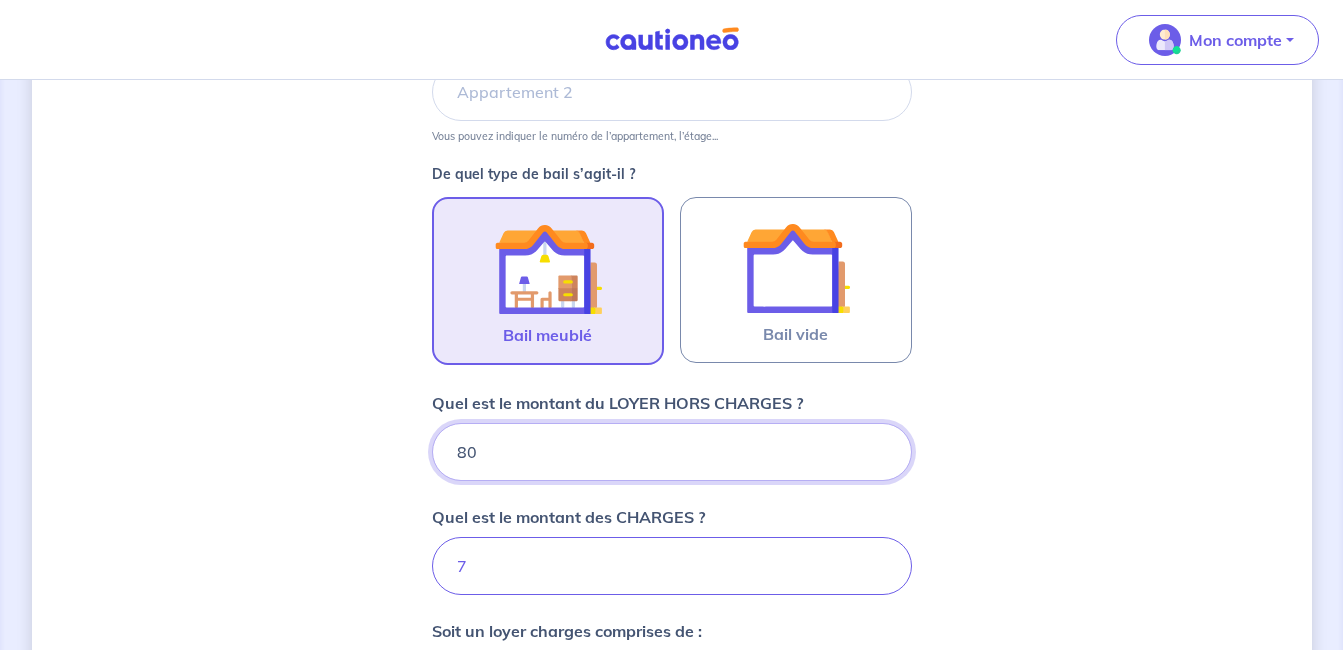 type on "[NUMBER]" 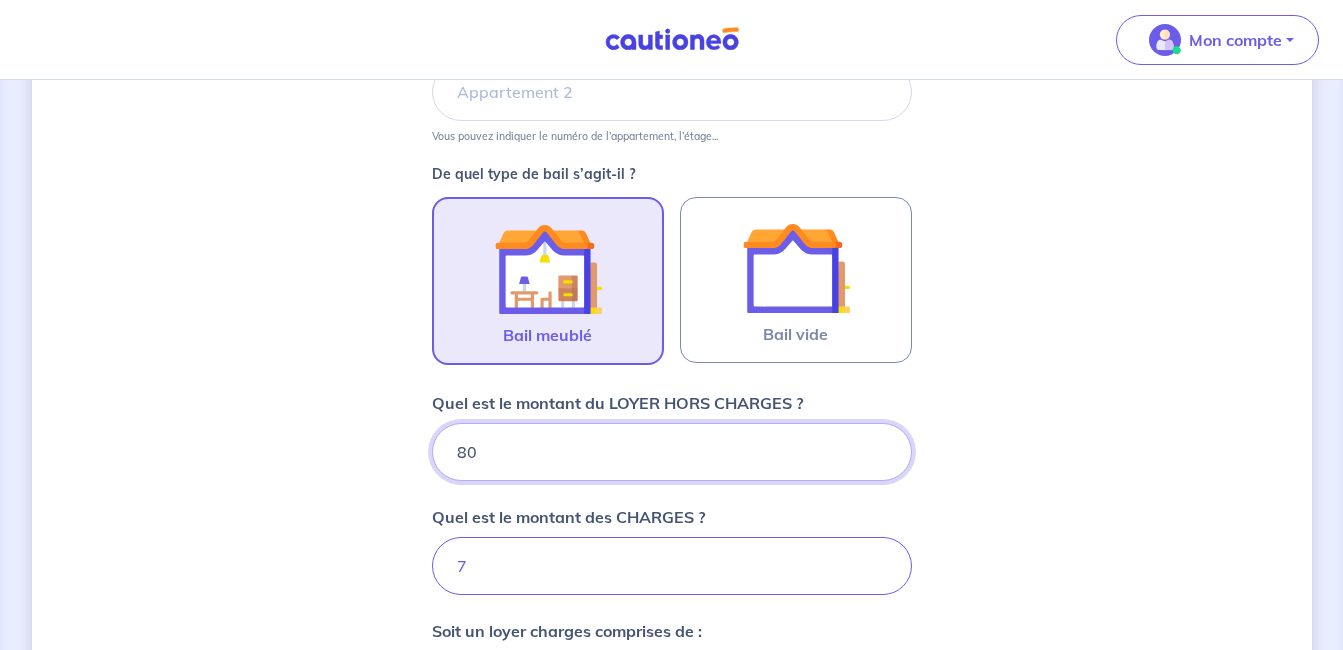type on "[NUMBER]" 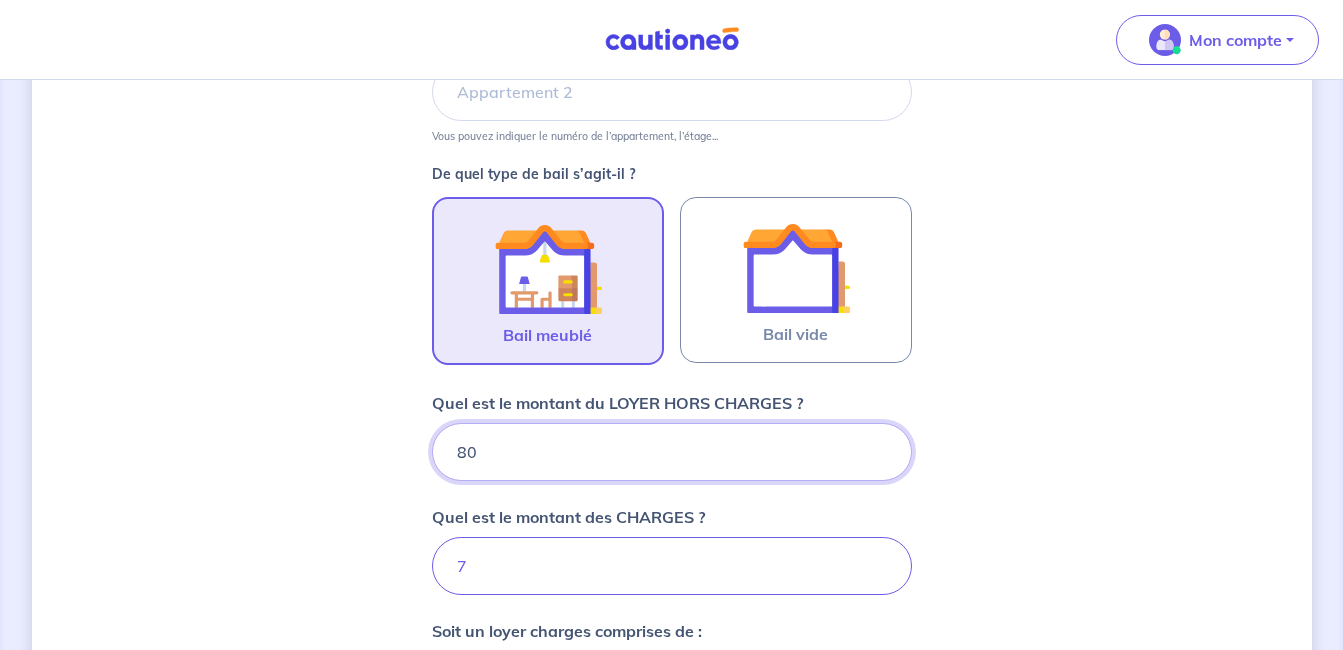 type on "[NUMBER]" 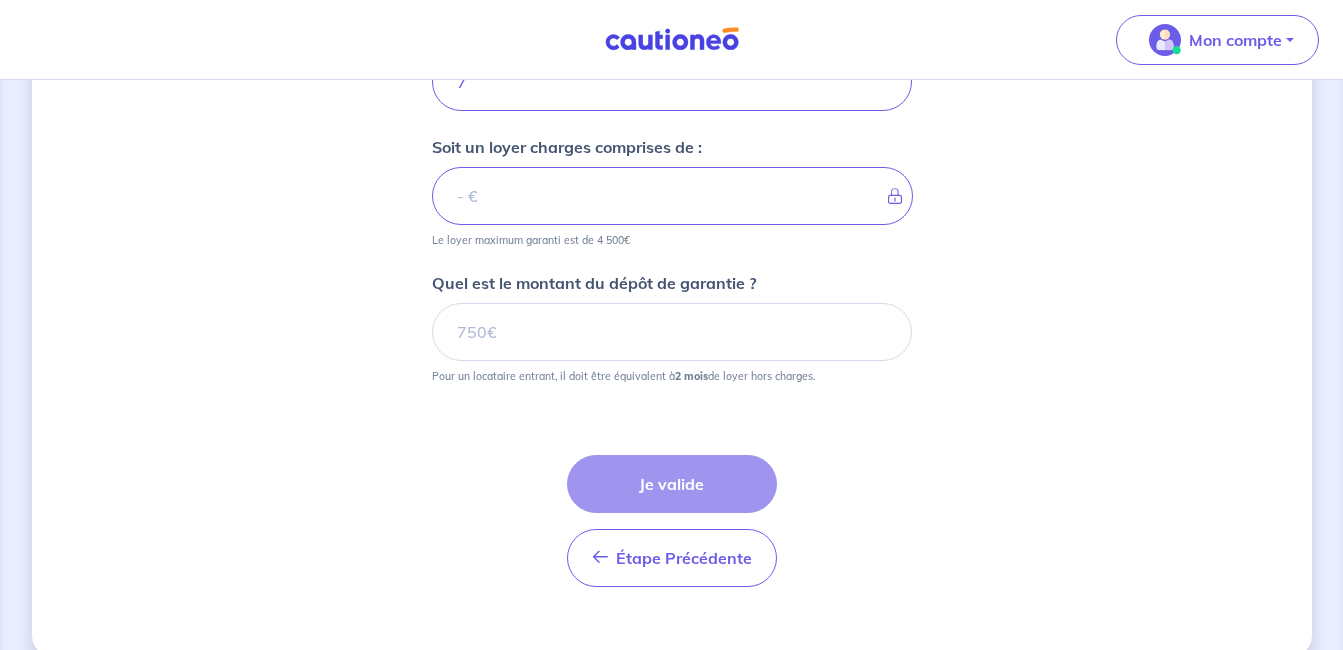 scroll, scrollTop: 1028, scrollLeft: 0, axis: vertical 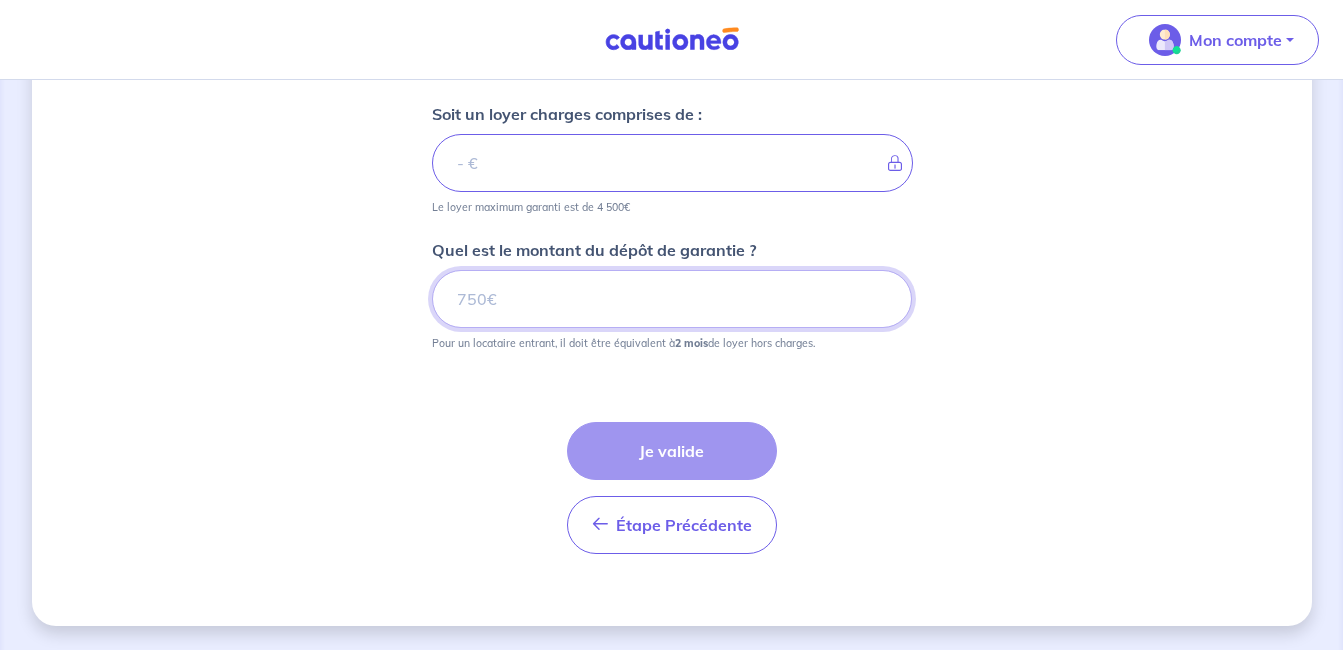 click on "Quel est le montant du dépôt de garantie ?" at bounding box center [672, 299] 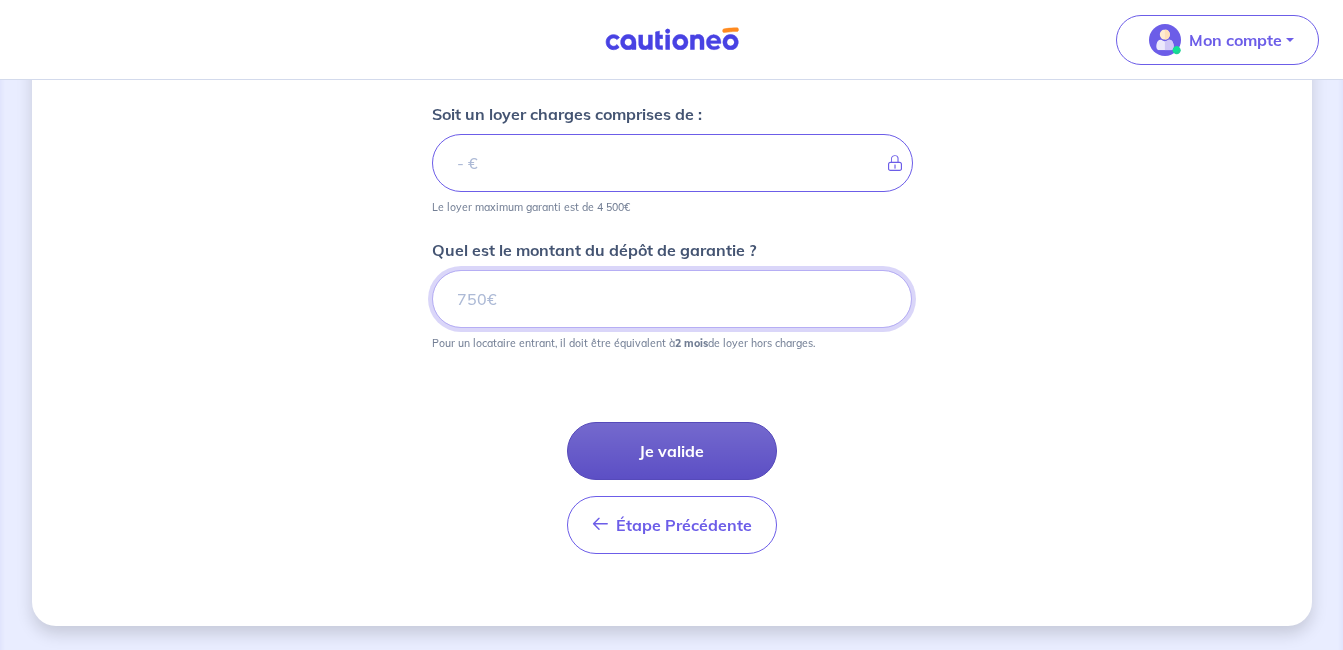 type on "[NUMBER]" 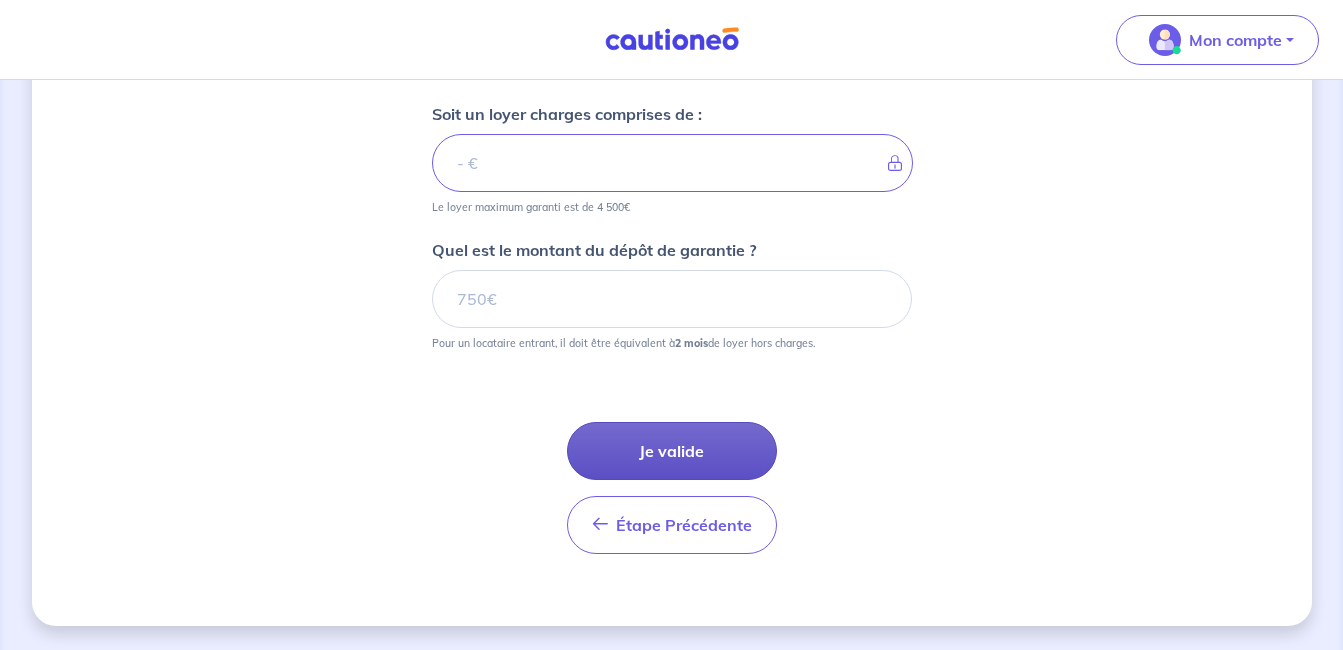 click on "Je valide" at bounding box center (672, 451) 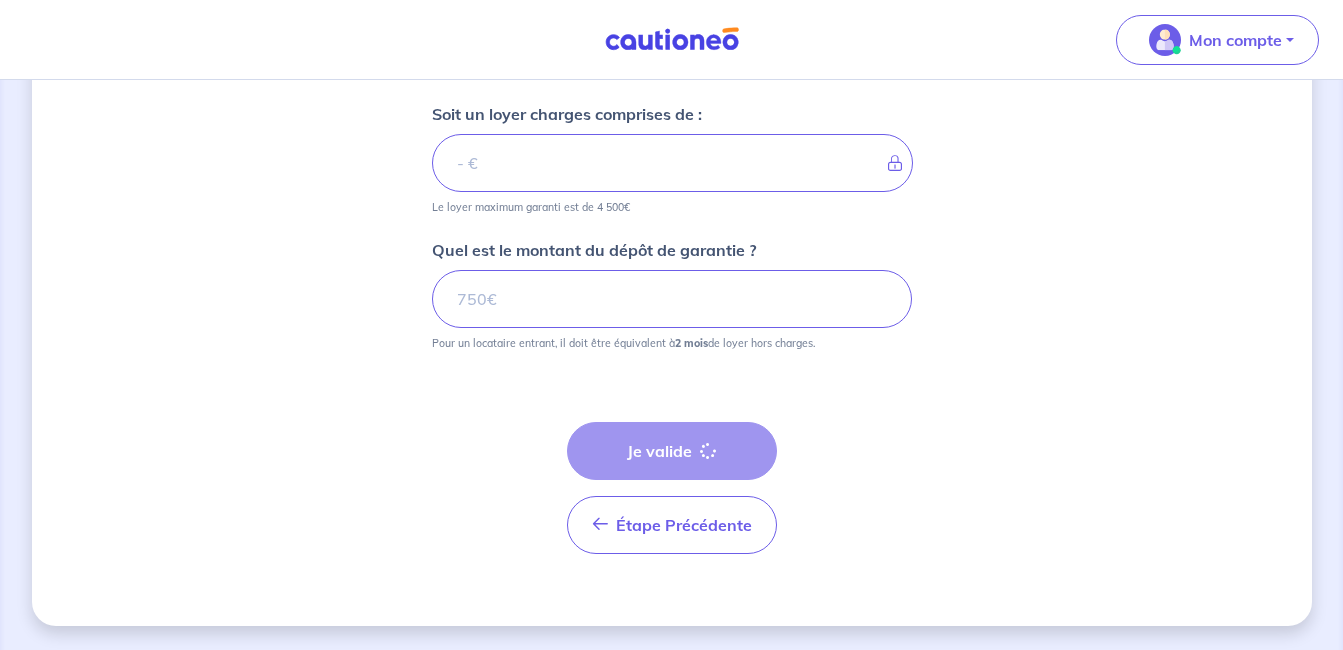 scroll, scrollTop: 0, scrollLeft: 0, axis: both 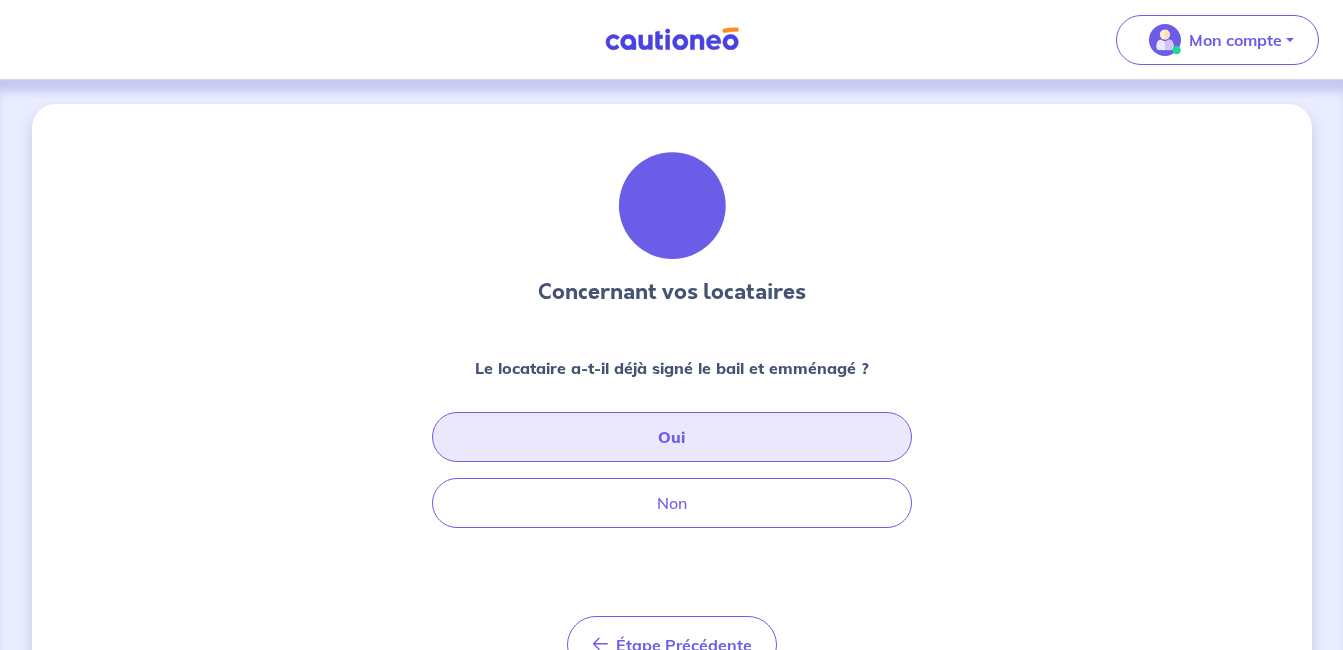 click on "Oui" at bounding box center (672, 437) 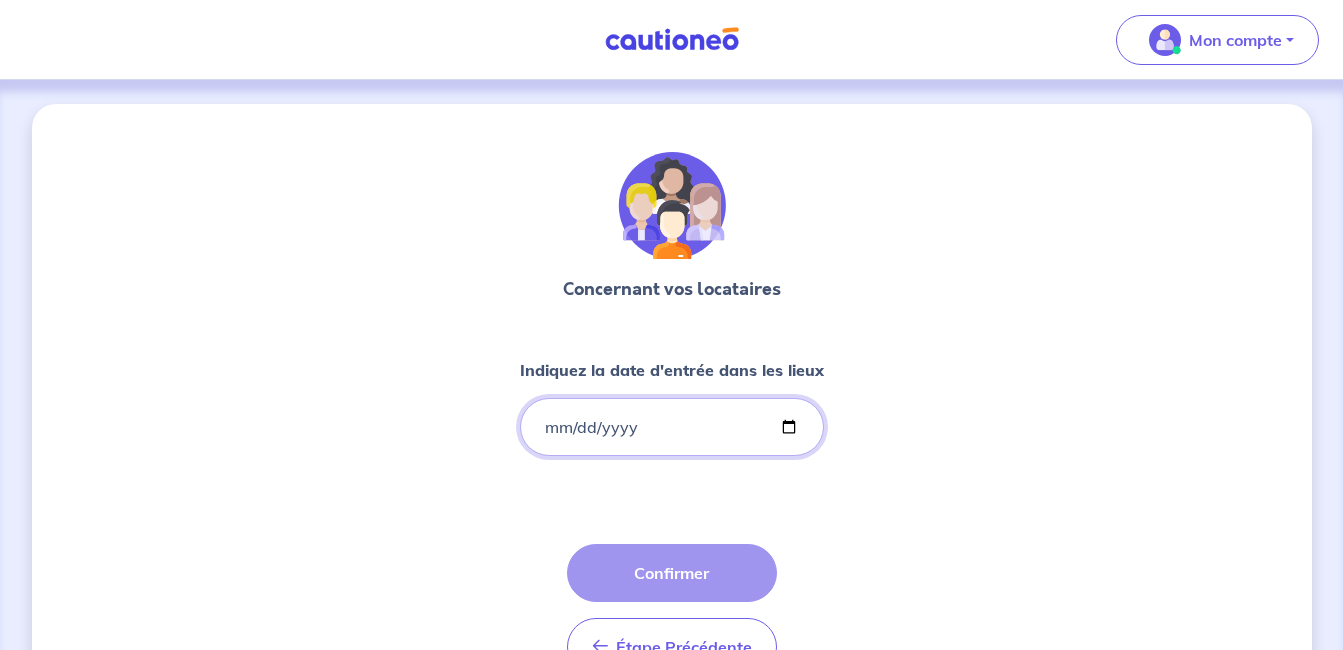 click on "Indiquez la date d'entrée dans les lieux" at bounding box center (672, 427) 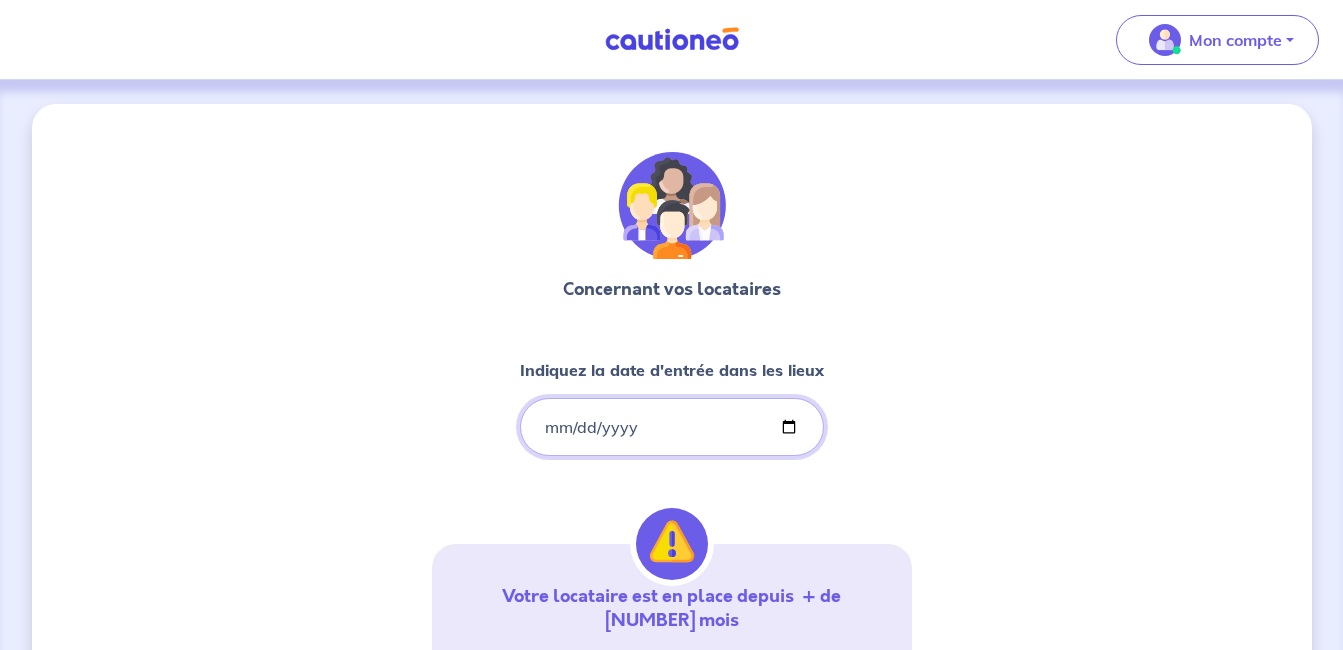 type on "[DATE]" 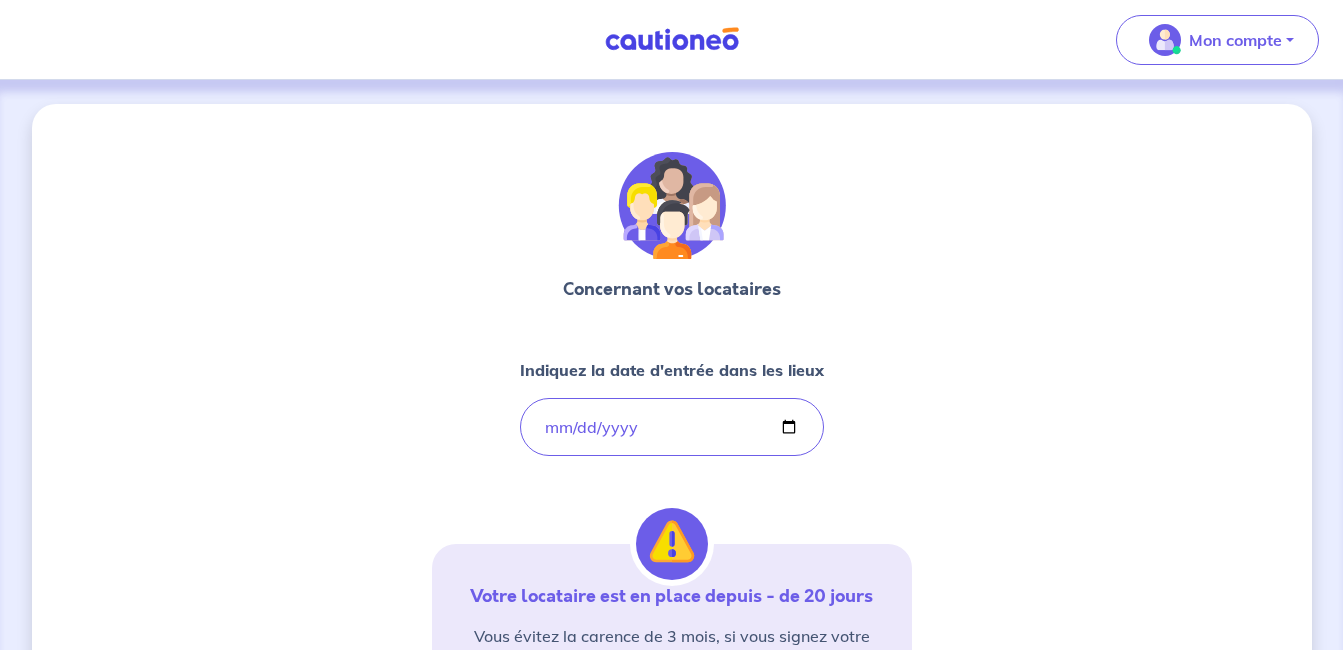 click on "Concernant vos locataires Indiquez la date d'entrée dans les lieux [DATE] Votre locataire est en place depuis - de 20 jours Vous évitez la carence de 3 mois, si vous signez votre contrat avant son 21e jour dans les lieux.
Ne perdez pas de temps... Étape Précédente Précédent Confirmer" at bounding box center [672, 566] 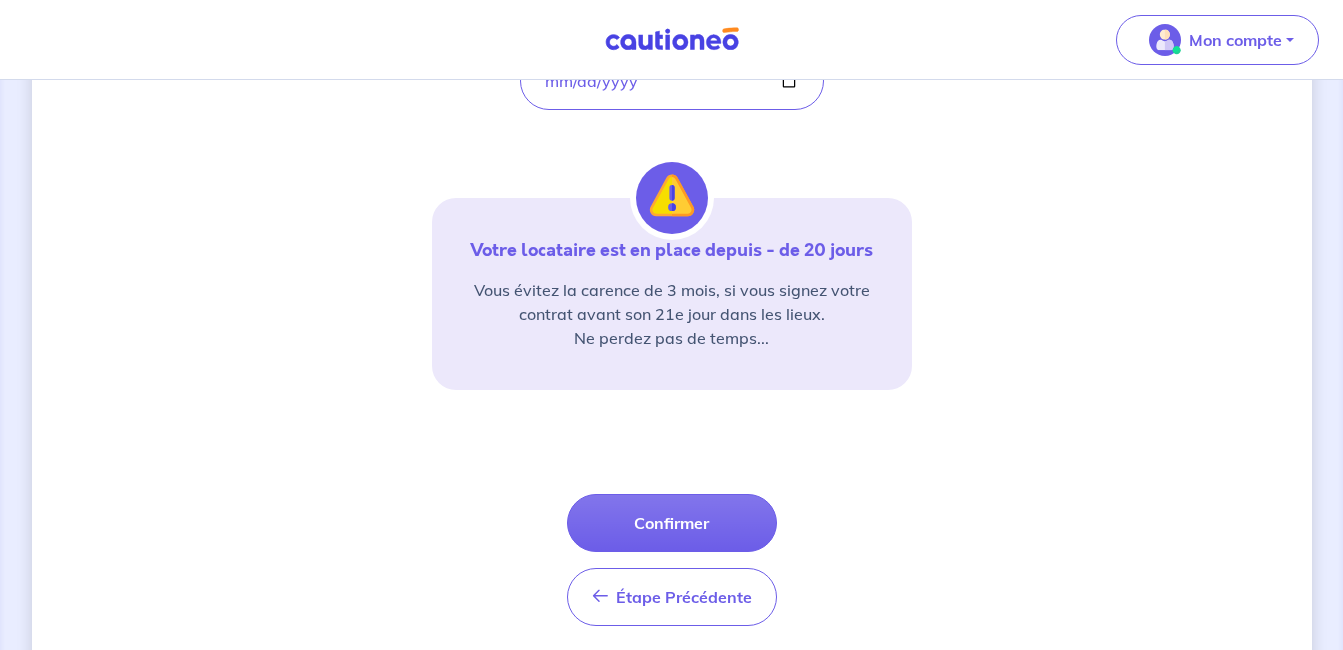 scroll, scrollTop: 348, scrollLeft: 0, axis: vertical 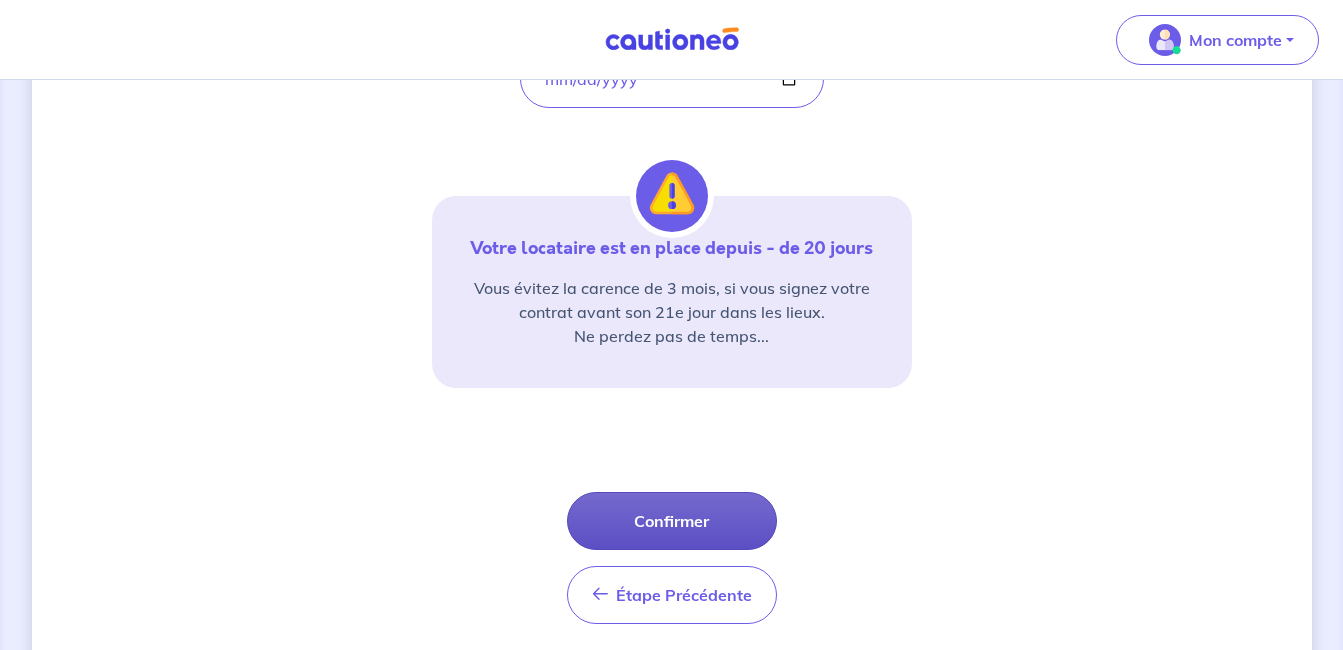 click on "Confirmer" at bounding box center (672, 521) 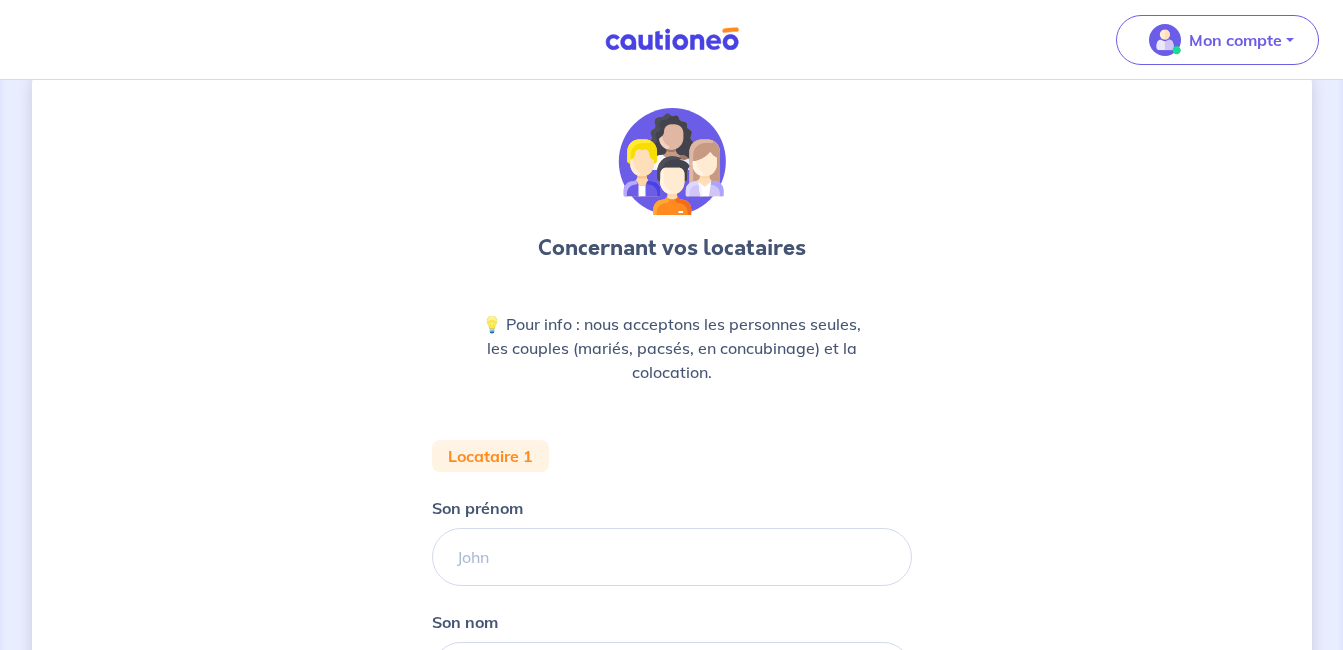scroll, scrollTop: 0, scrollLeft: 0, axis: both 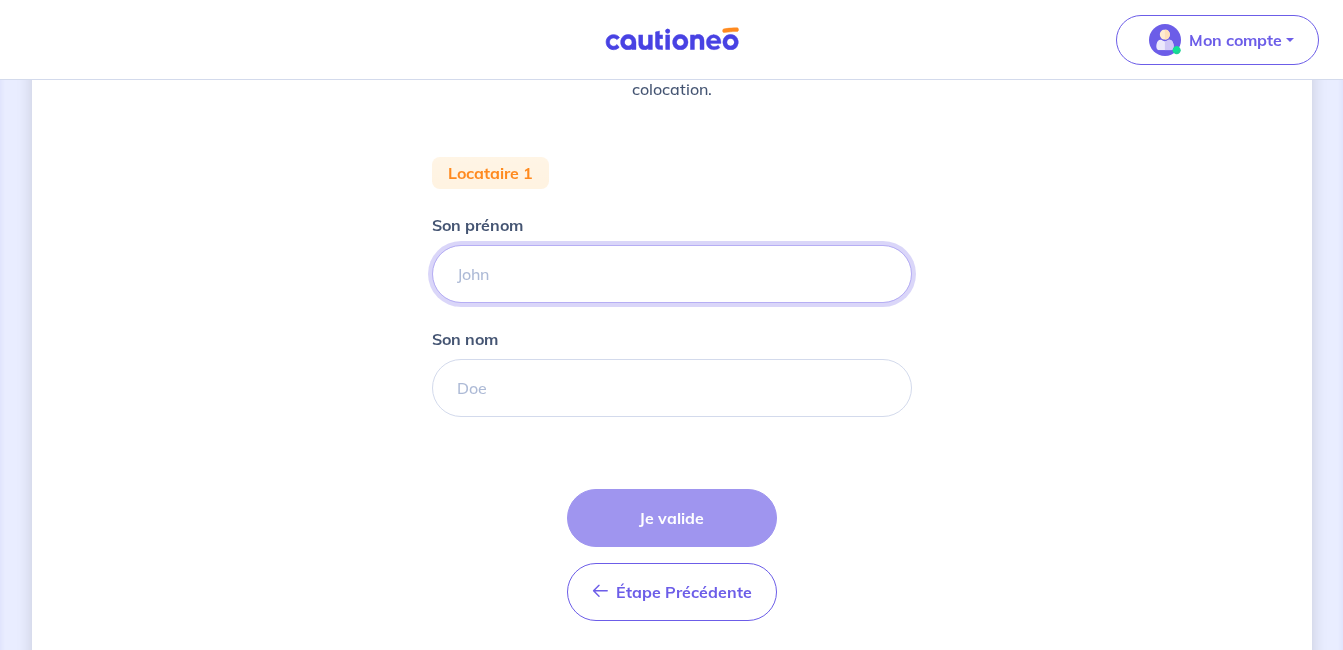 click on "Son prénom" at bounding box center (672, 274) 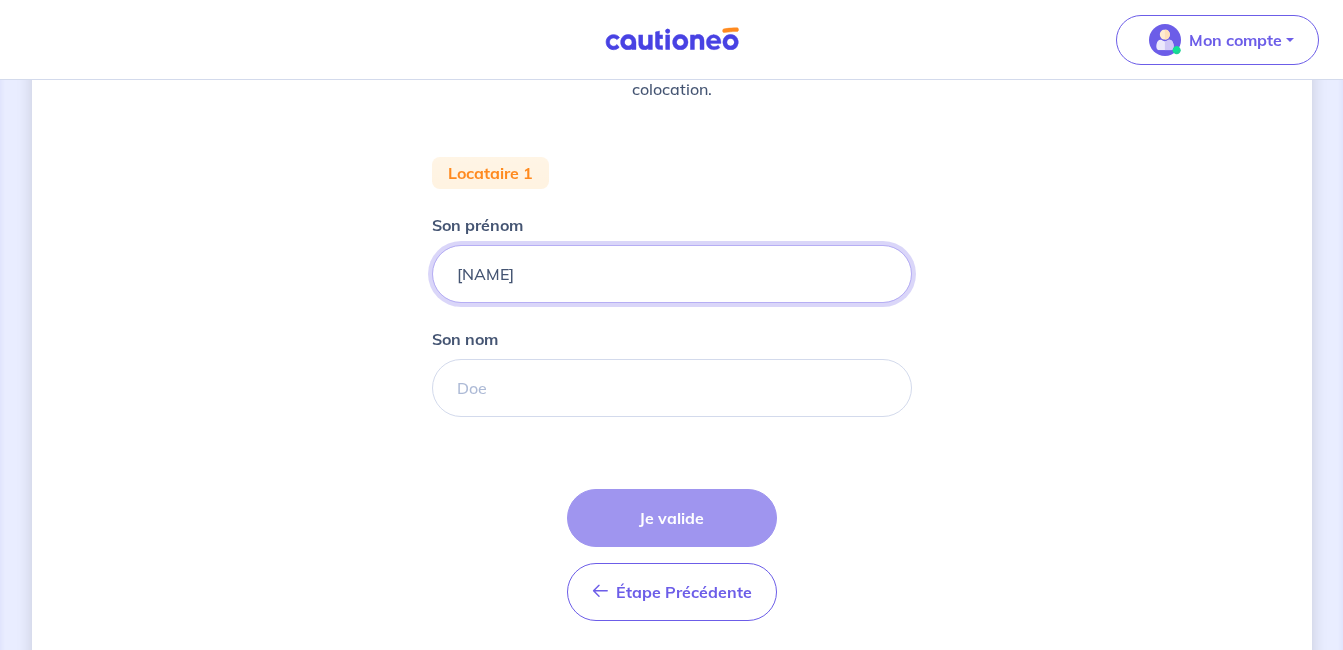 type on "[NAME]" 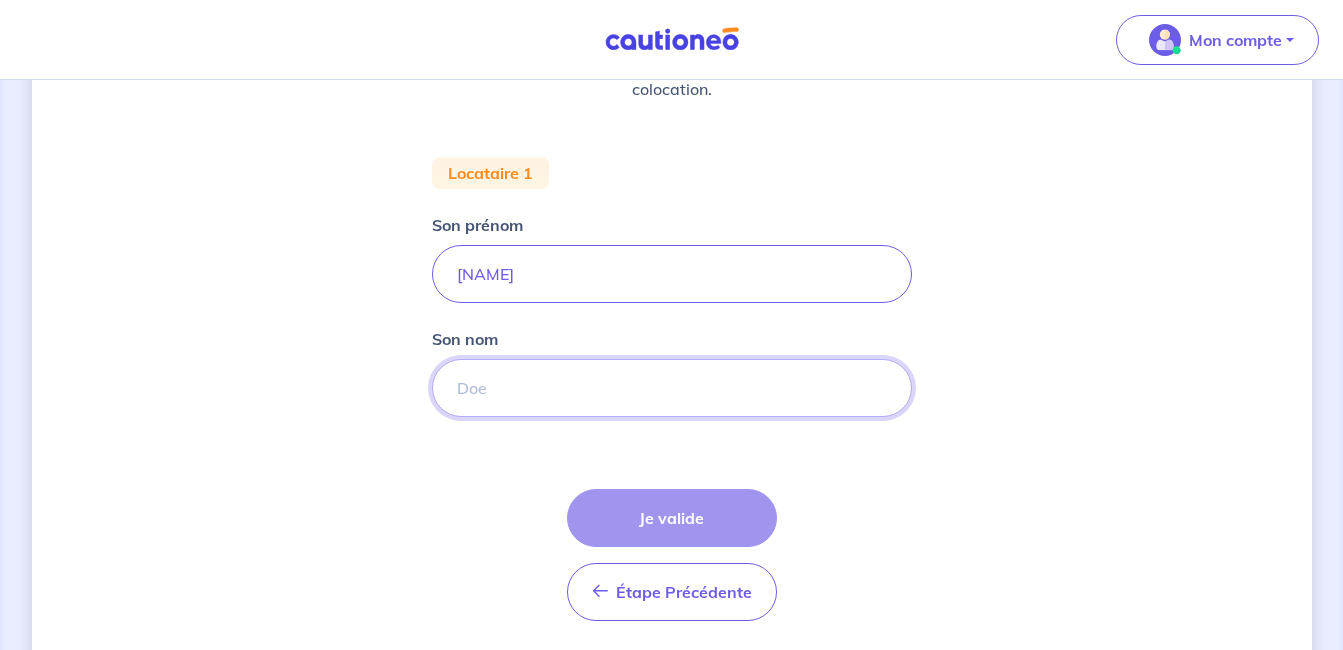 click on "Son nom" at bounding box center (672, 388) 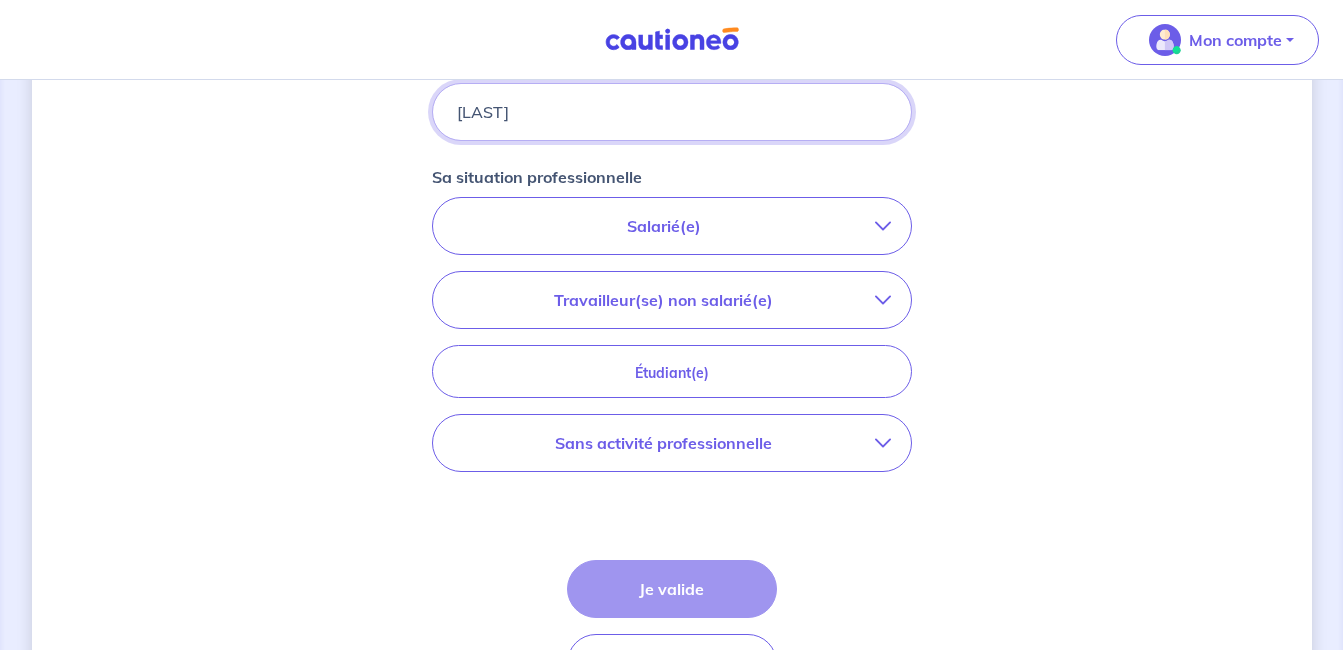 scroll, scrollTop: 605, scrollLeft: 0, axis: vertical 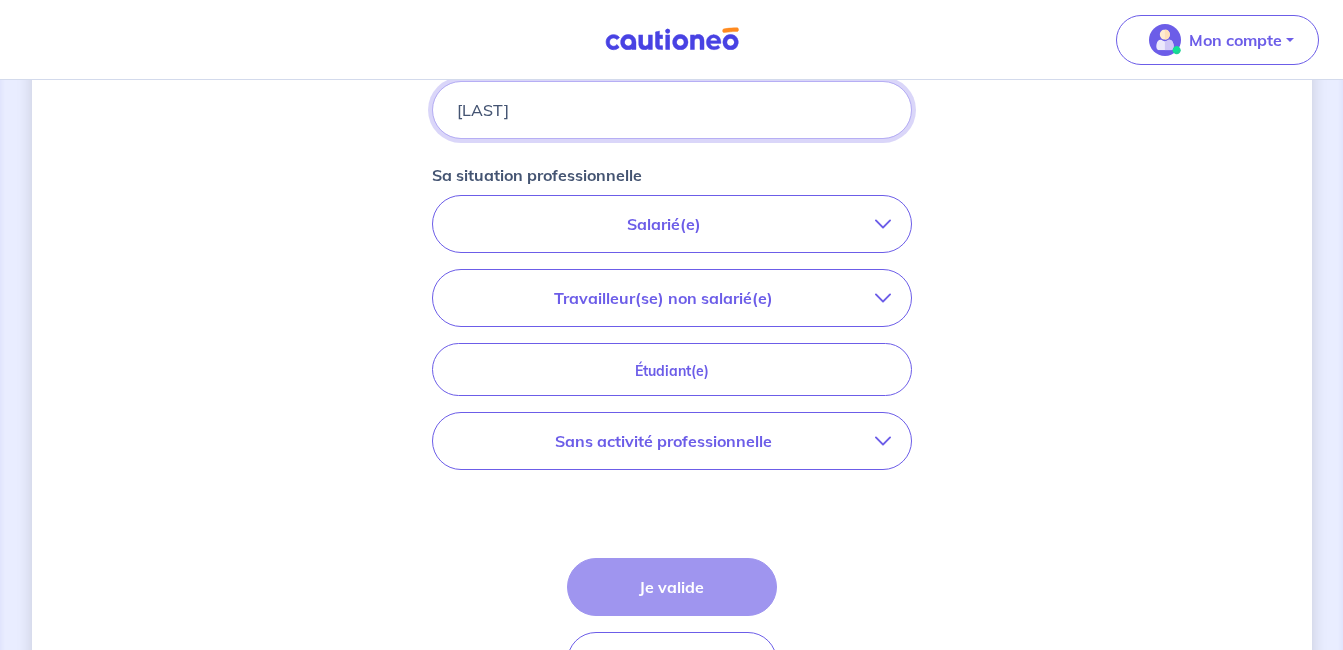 type on "[LAST]" 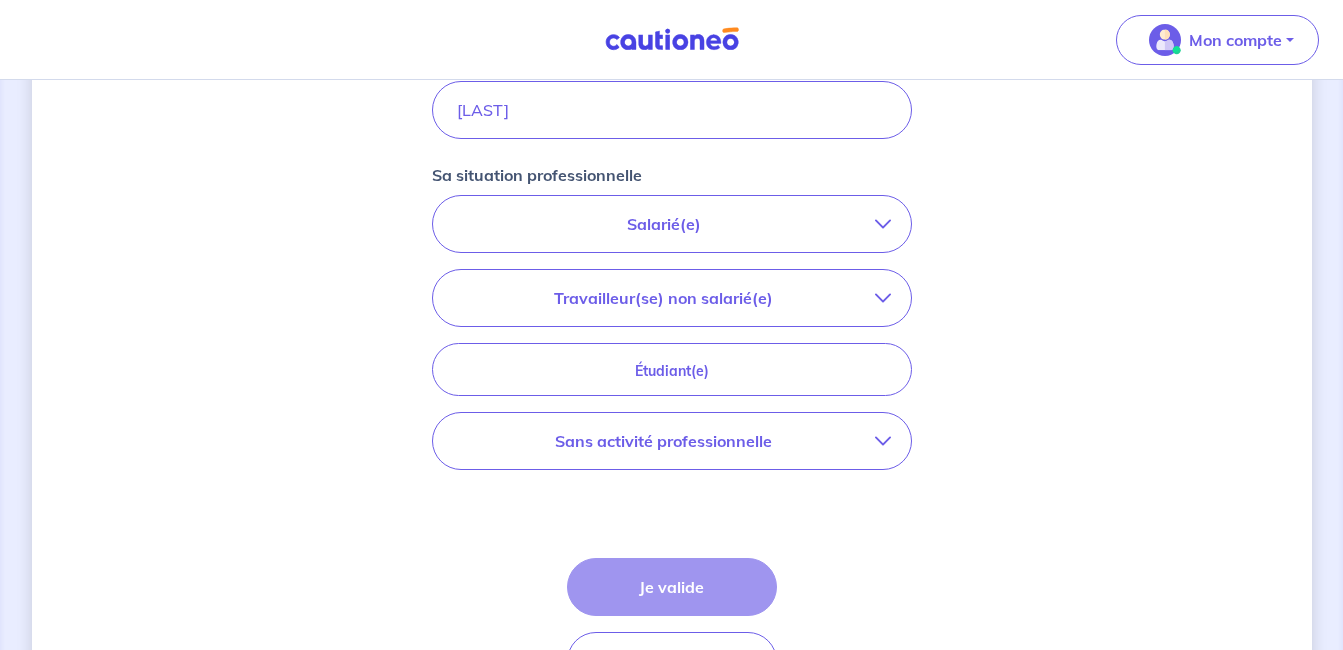 click on "Salarié(e)" at bounding box center (664, 224) 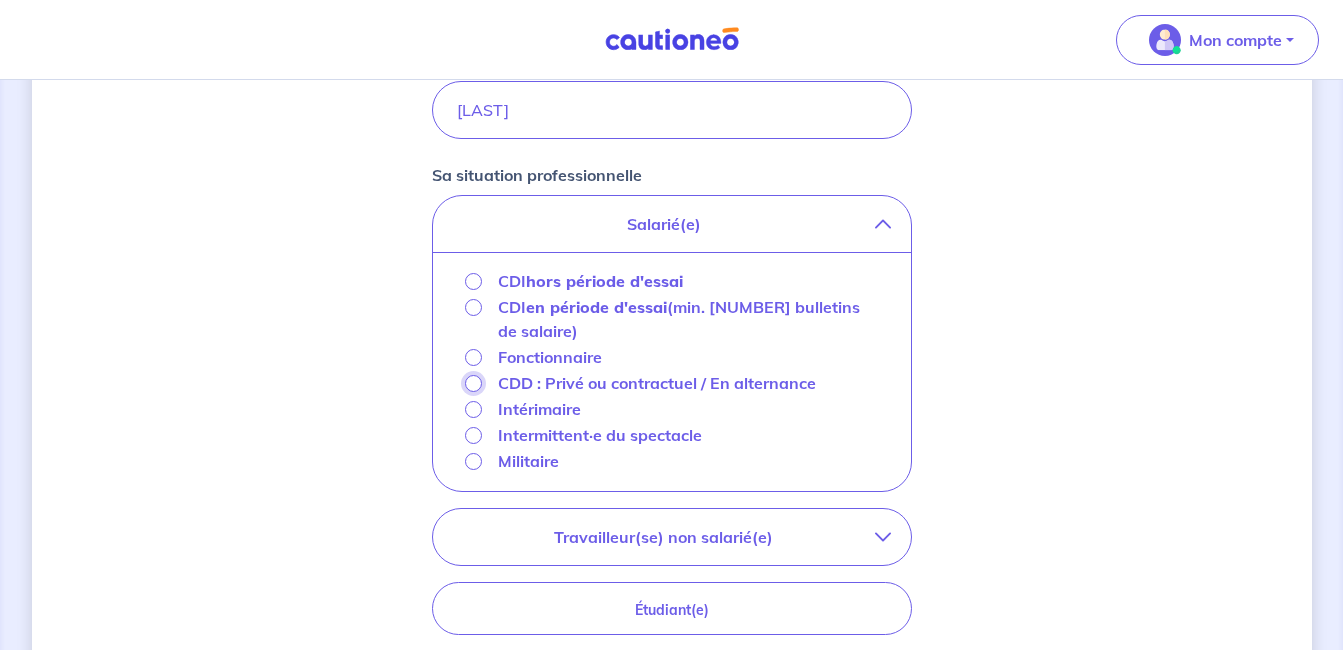 click on "CDD : Privé ou contractuel / En alternance" at bounding box center (473, 383) 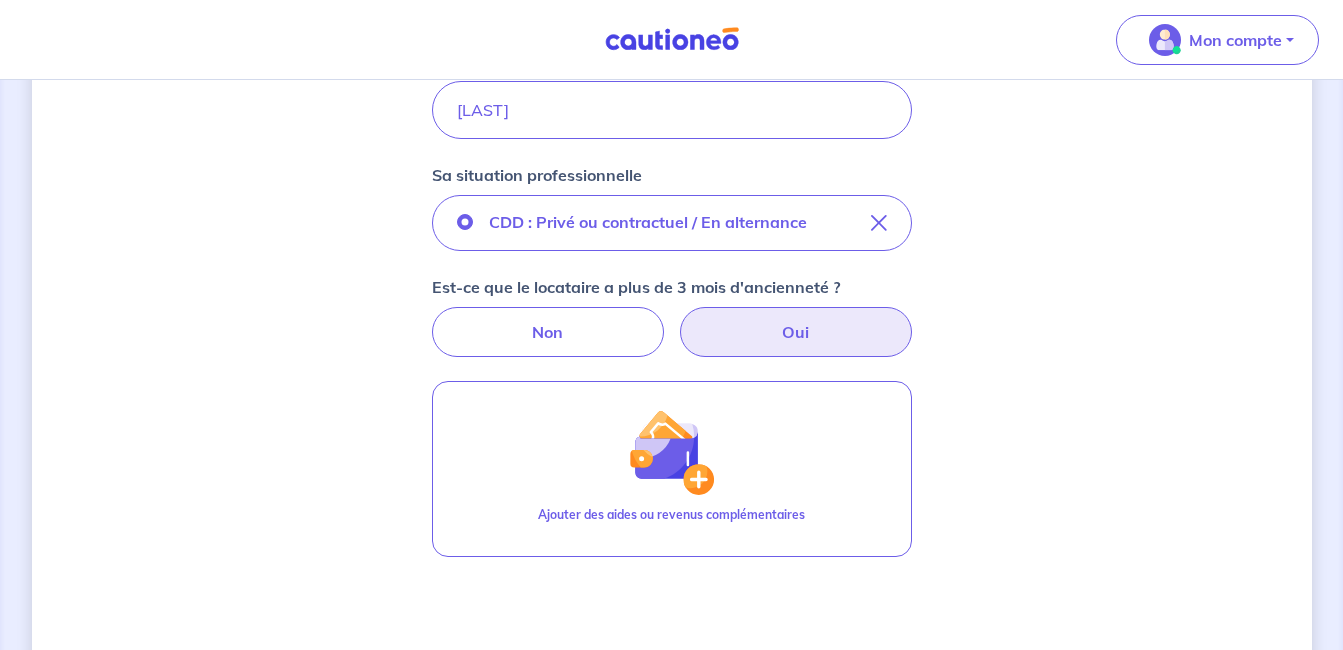 click on "Oui" at bounding box center (796, 332) 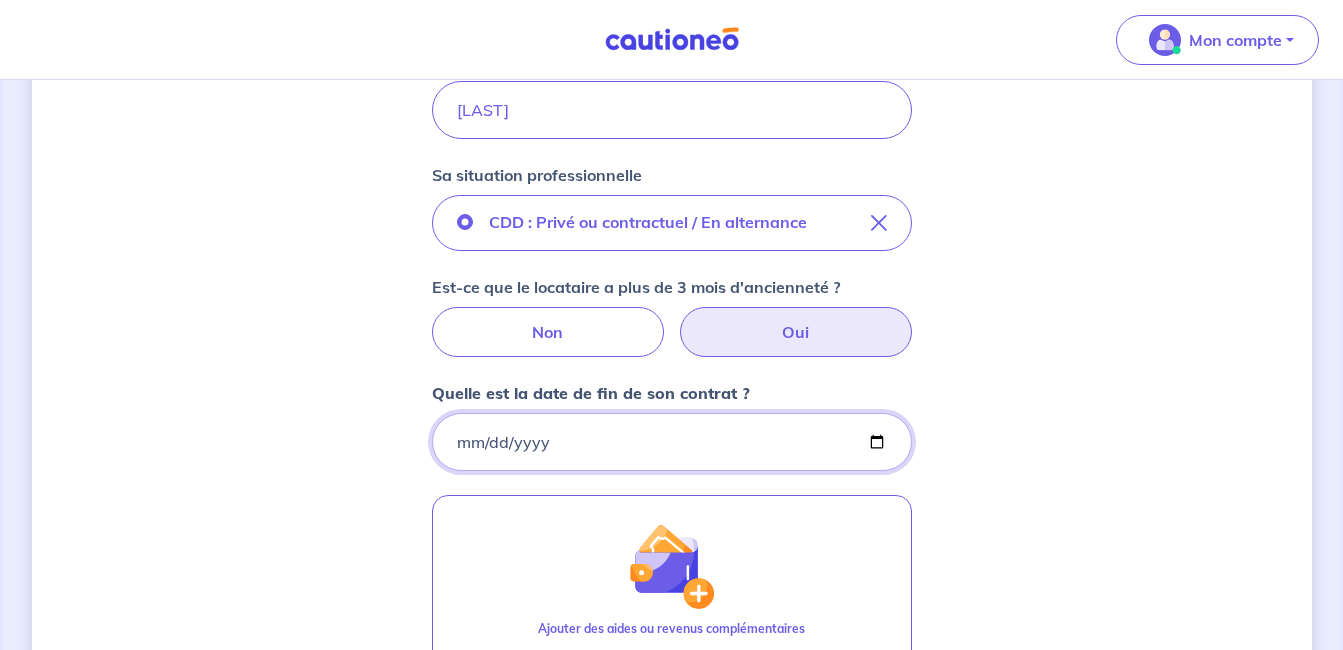 click on "Quelle est la date de fin de son contrat ?" at bounding box center [672, 442] 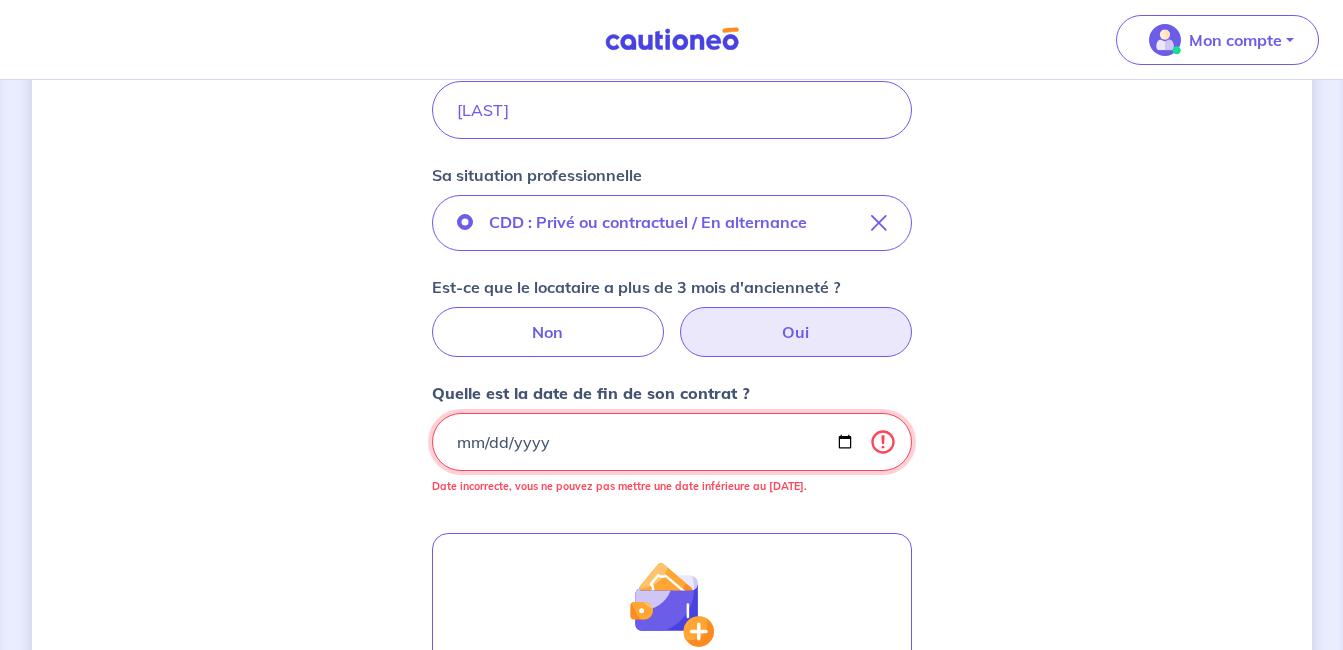 type on "[DATE]" 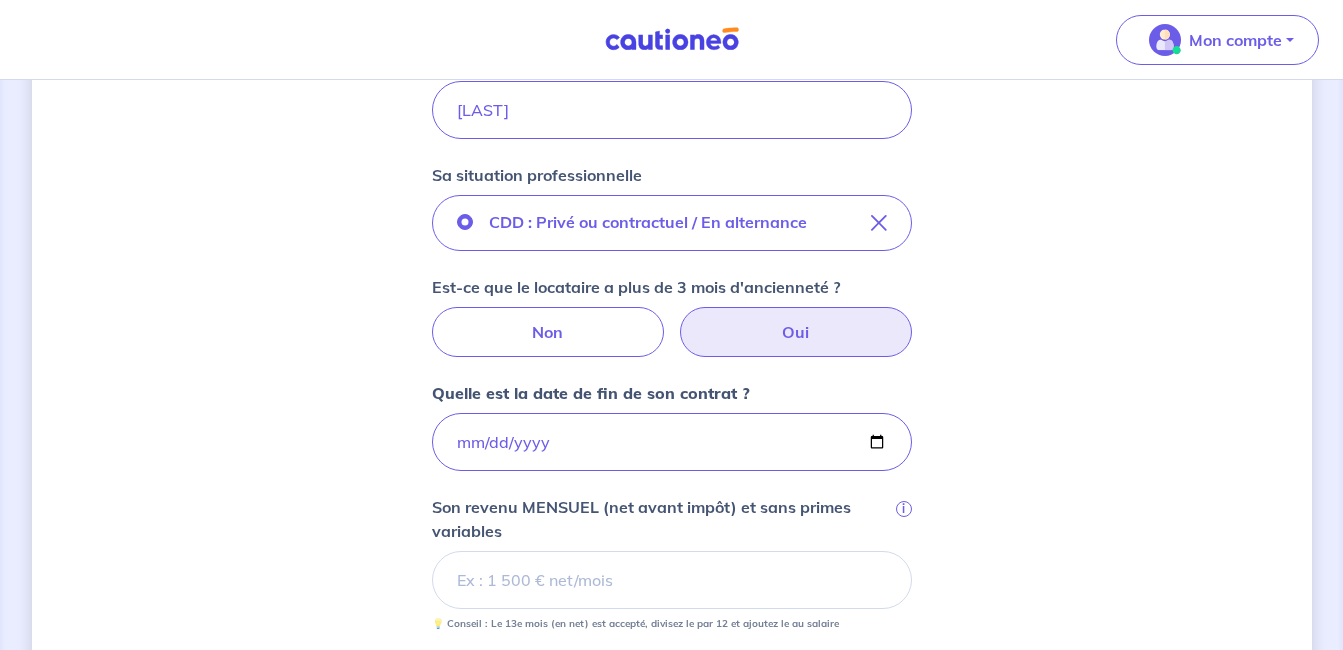 click on "Son revenu MENSUEL (net avant impôt) et sans primes variables i" at bounding box center (672, 580) 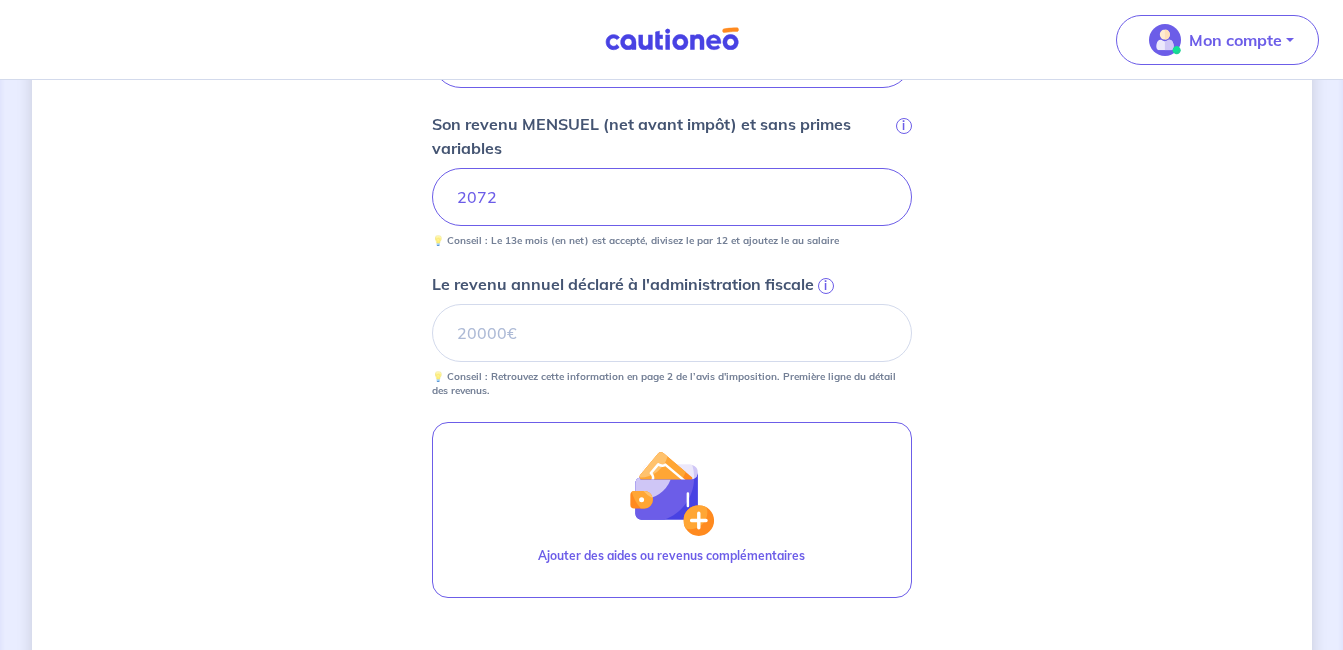 scroll, scrollTop: 1058, scrollLeft: 0, axis: vertical 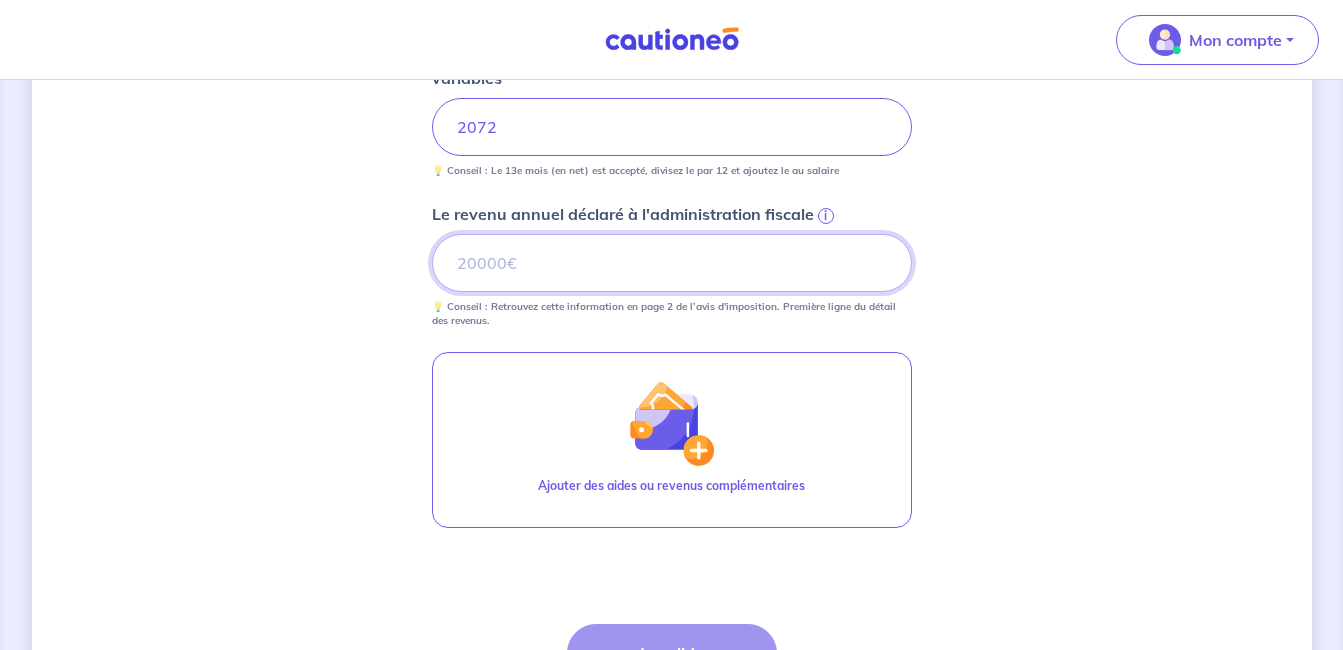 click on "Le revenu annuel déclaré à l'administration fiscale i" at bounding box center (672, 263) 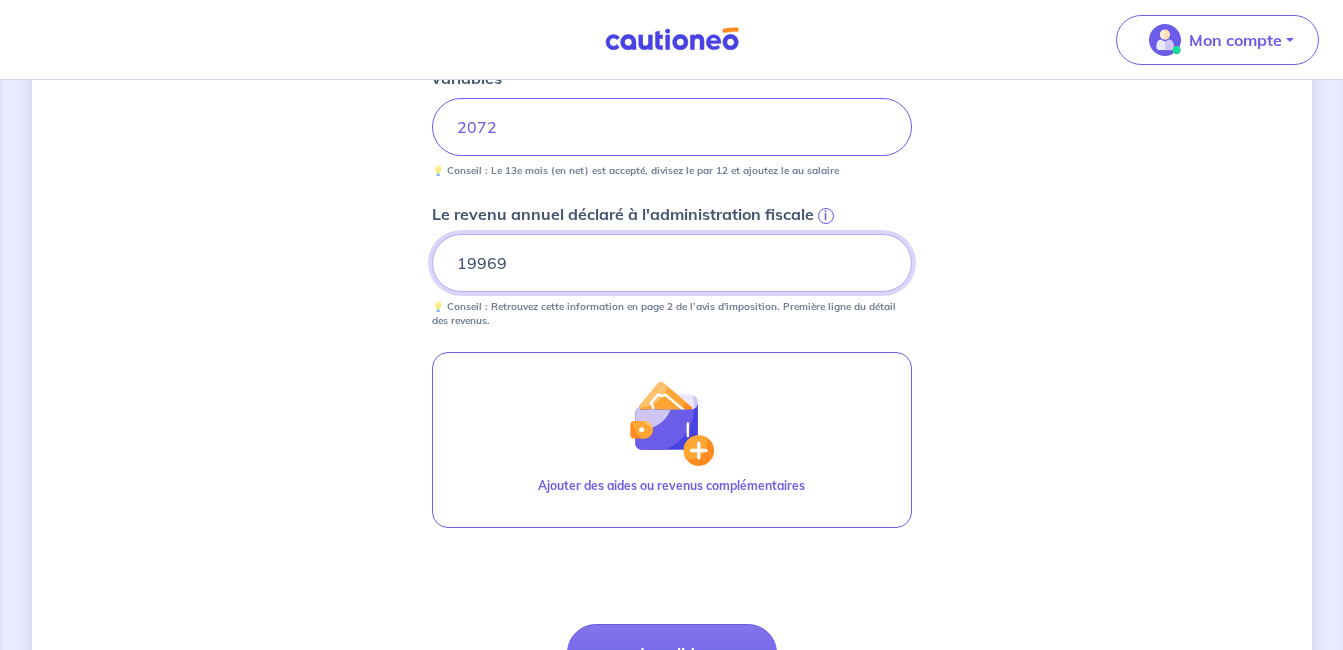 scroll, scrollTop: 1260, scrollLeft: 0, axis: vertical 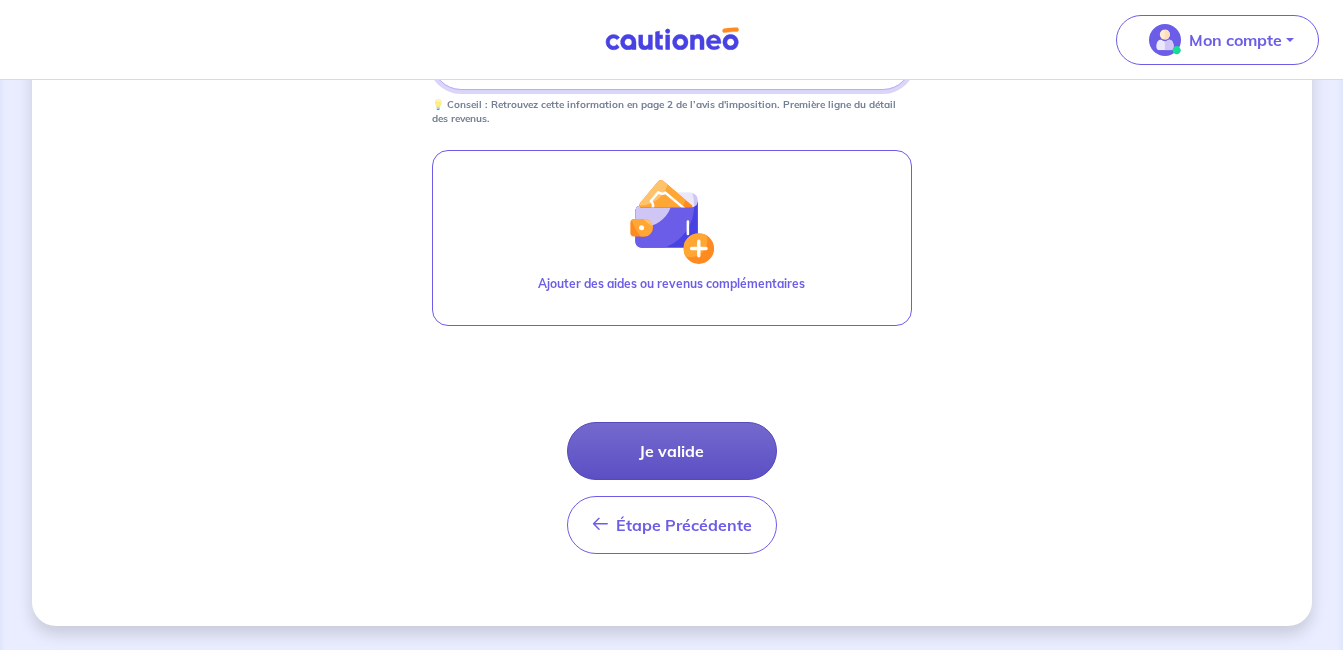 type on "19969" 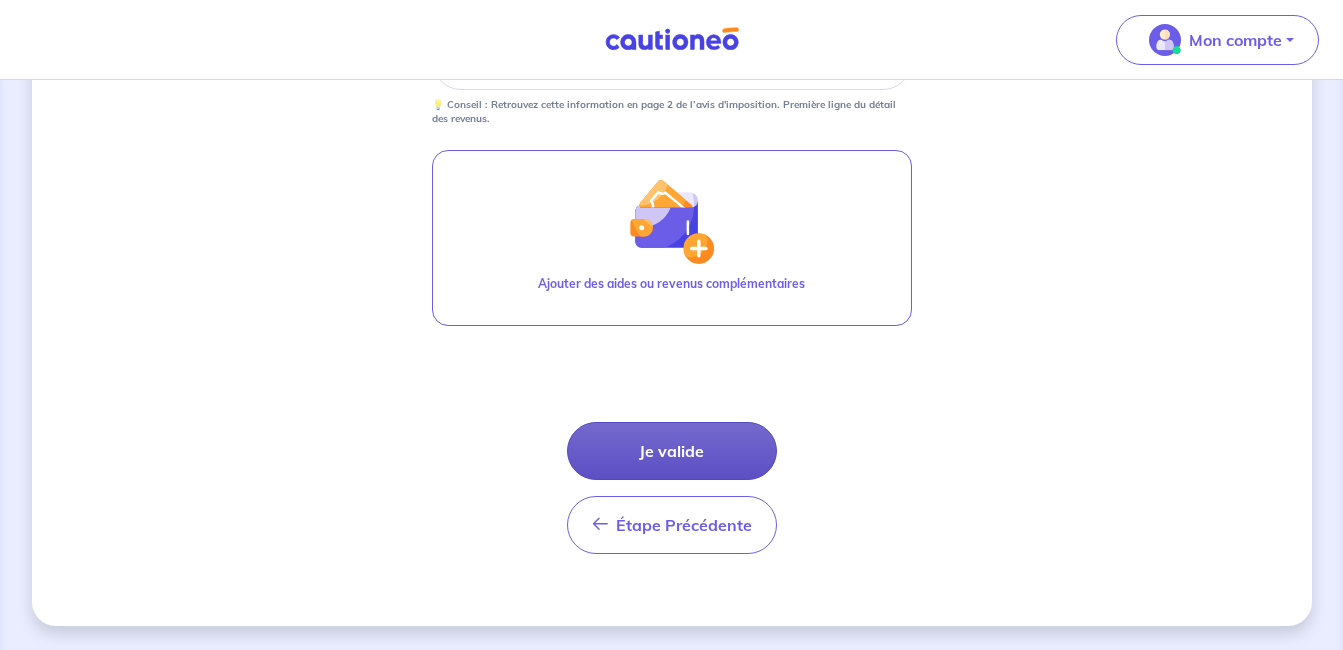 click on "Je valide" at bounding box center (672, 451) 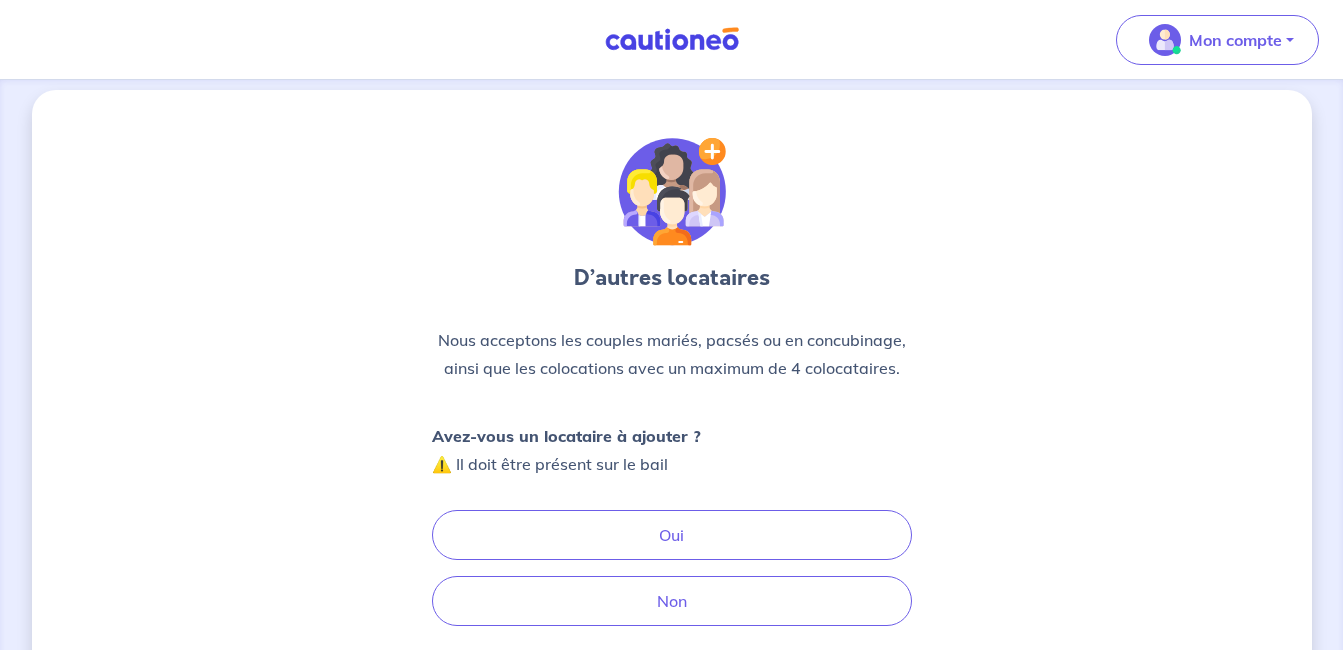 scroll, scrollTop: 0, scrollLeft: 0, axis: both 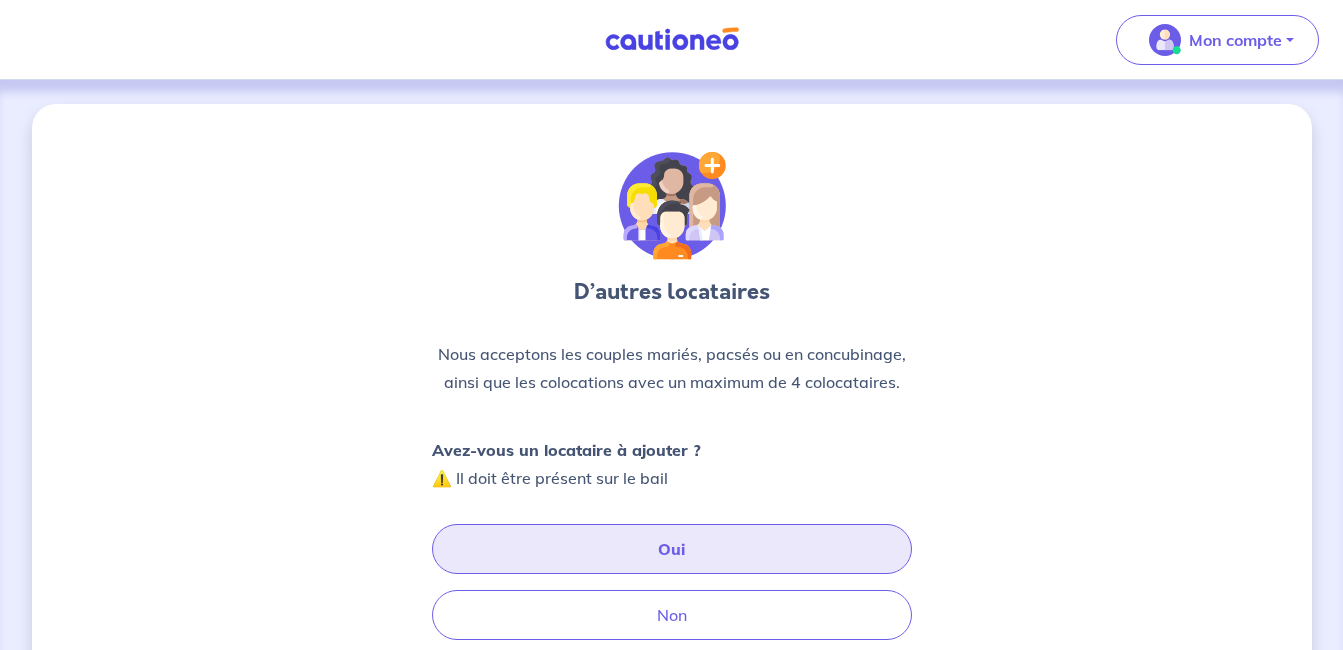 click on "Oui" at bounding box center (672, 549) 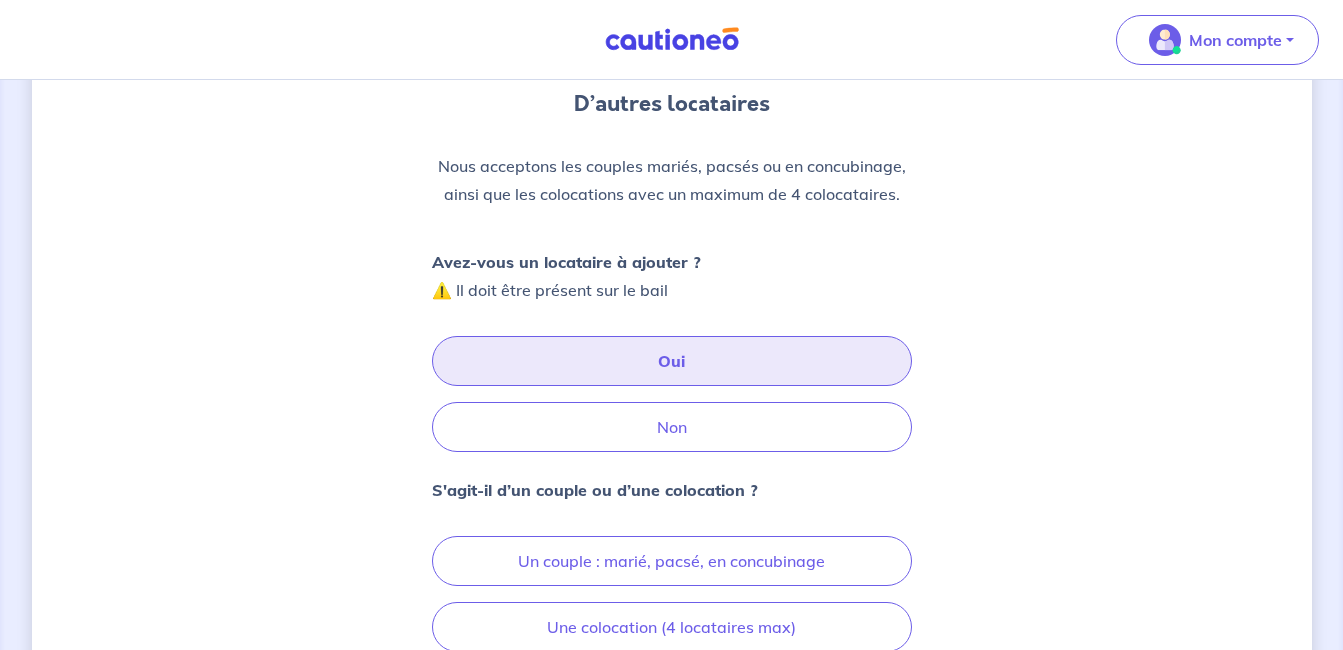 scroll, scrollTop: 212, scrollLeft: 0, axis: vertical 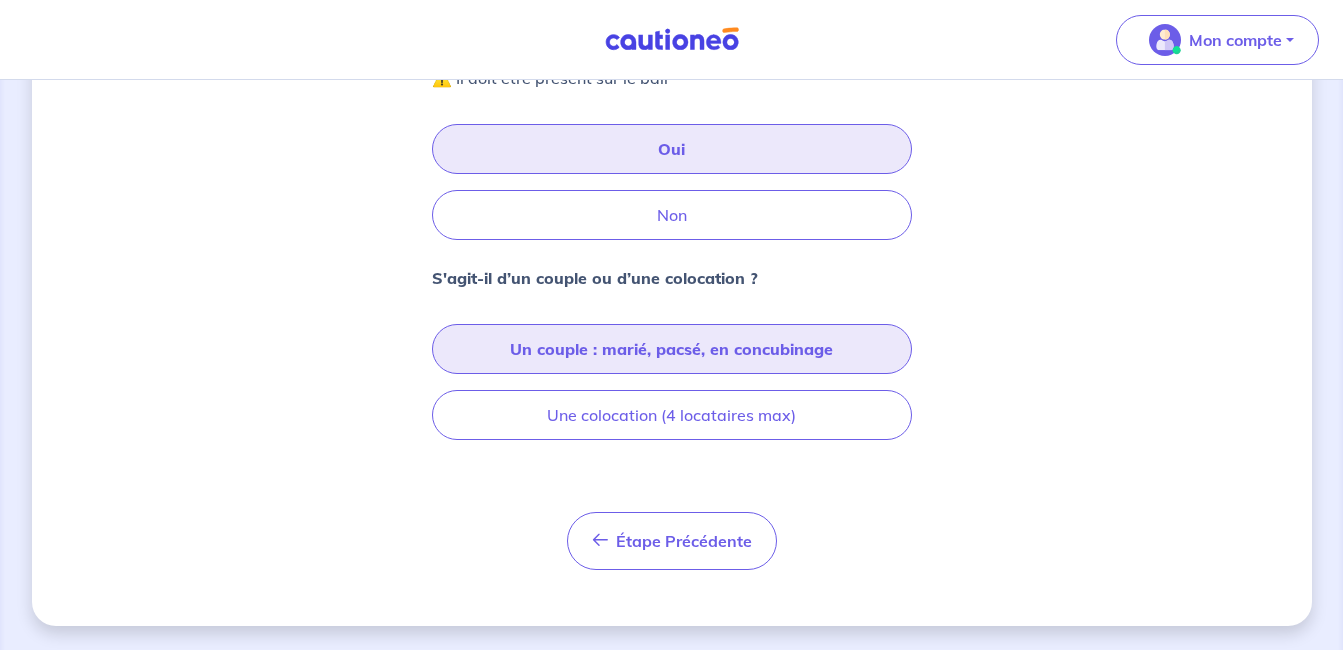 click on "Un couple : marié, pacsé, en concubinage" at bounding box center [672, 349] 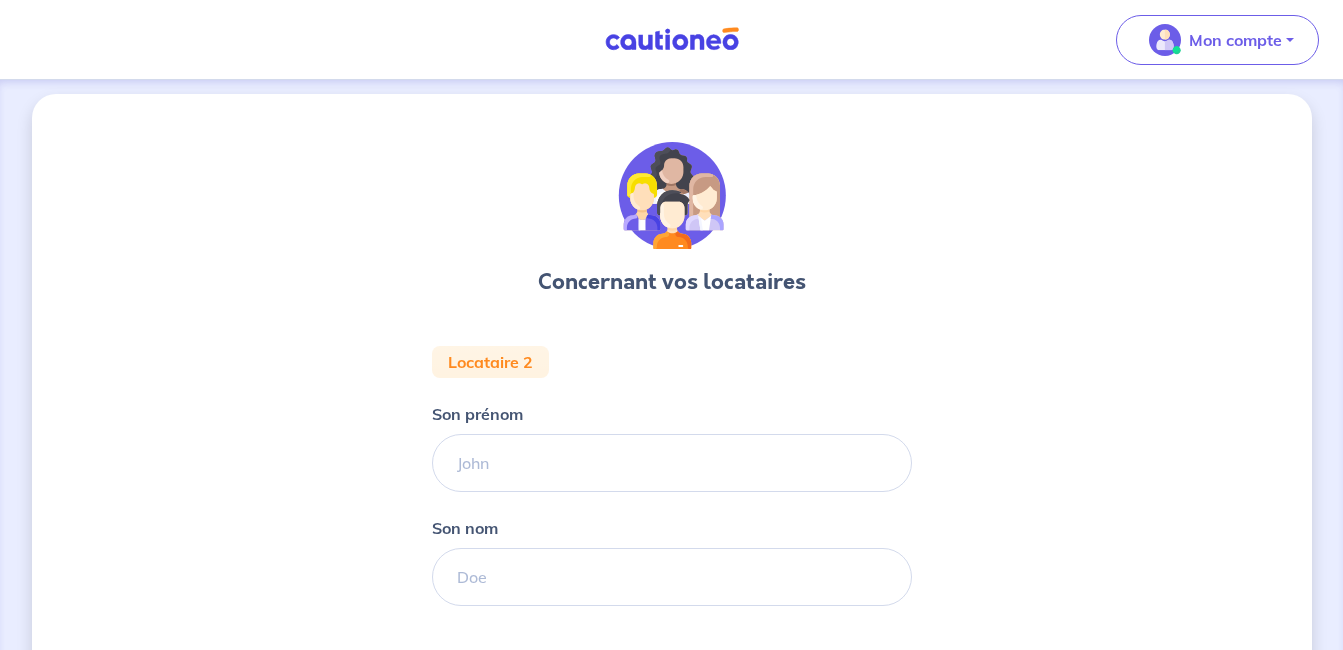 scroll, scrollTop: 0, scrollLeft: 0, axis: both 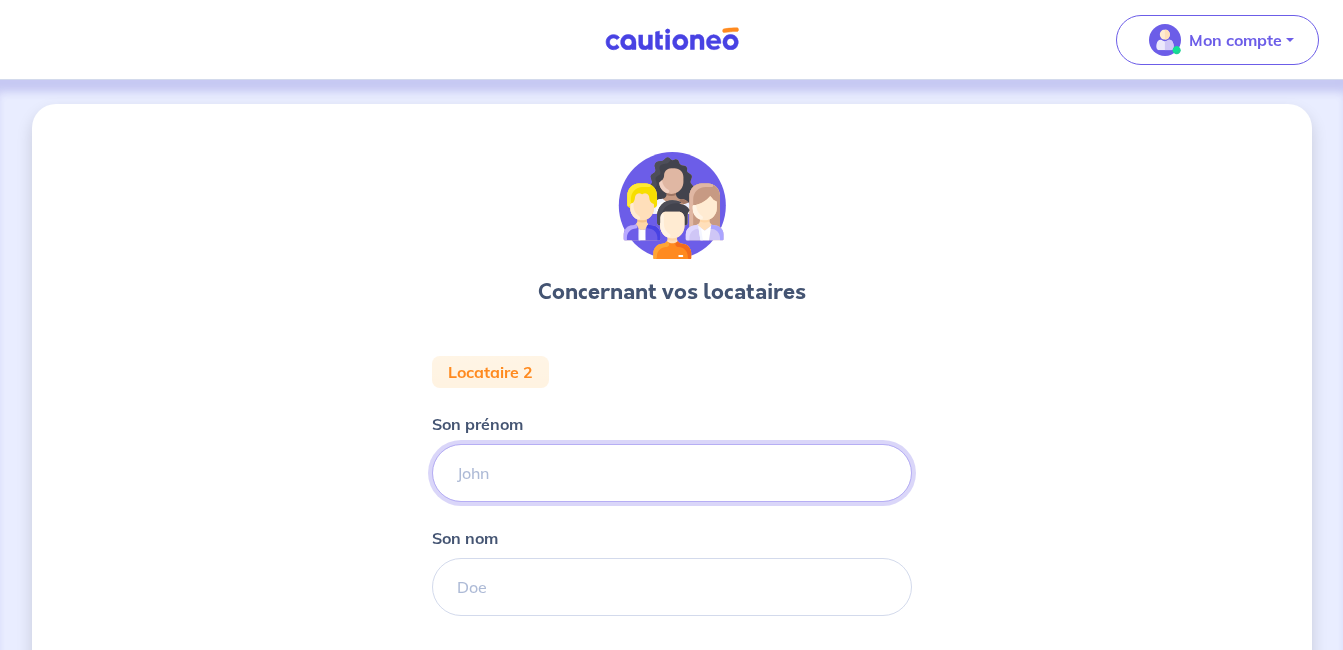 click on "Son prénom" at bounding box center (672, 473) 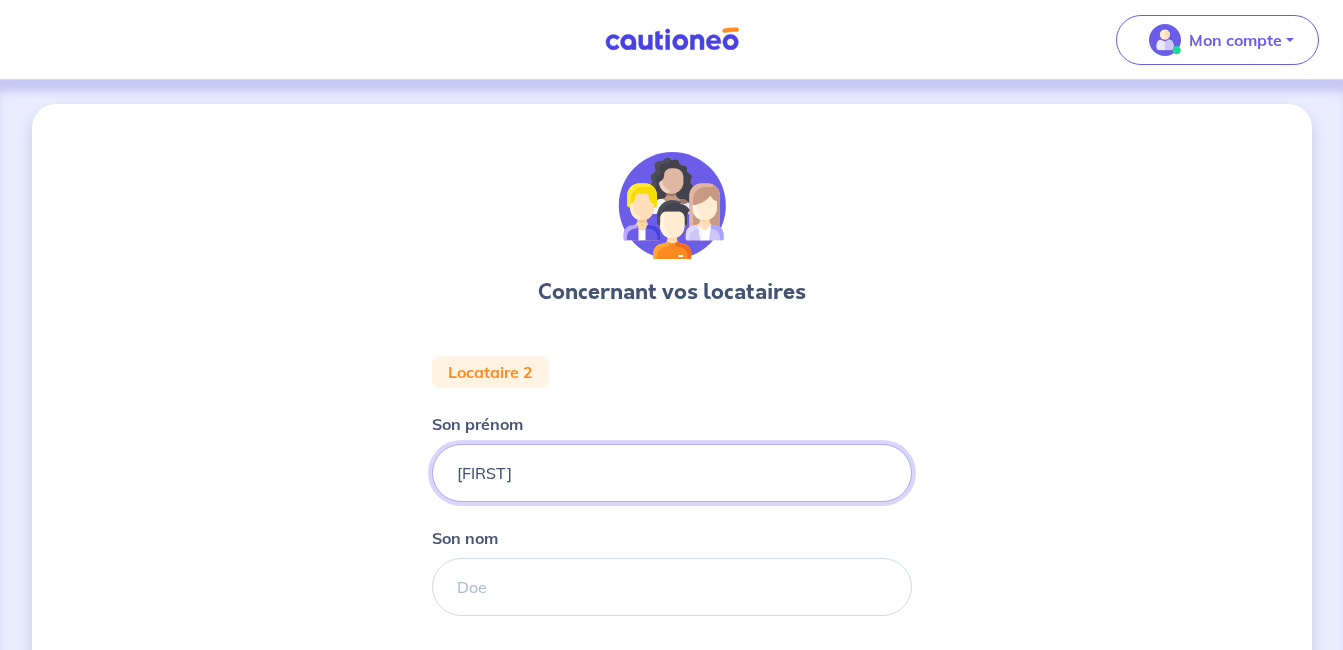 type on "[FIRST]" 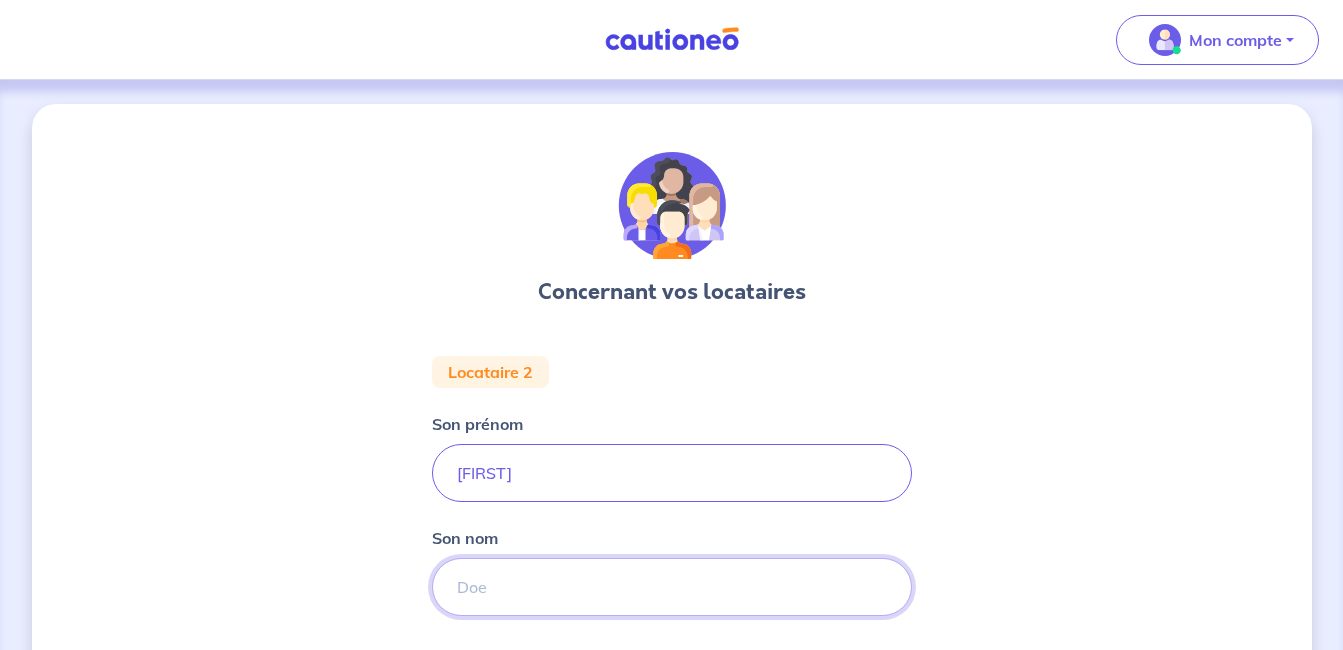 click on "Son nom" at bounding box center (672, 587) 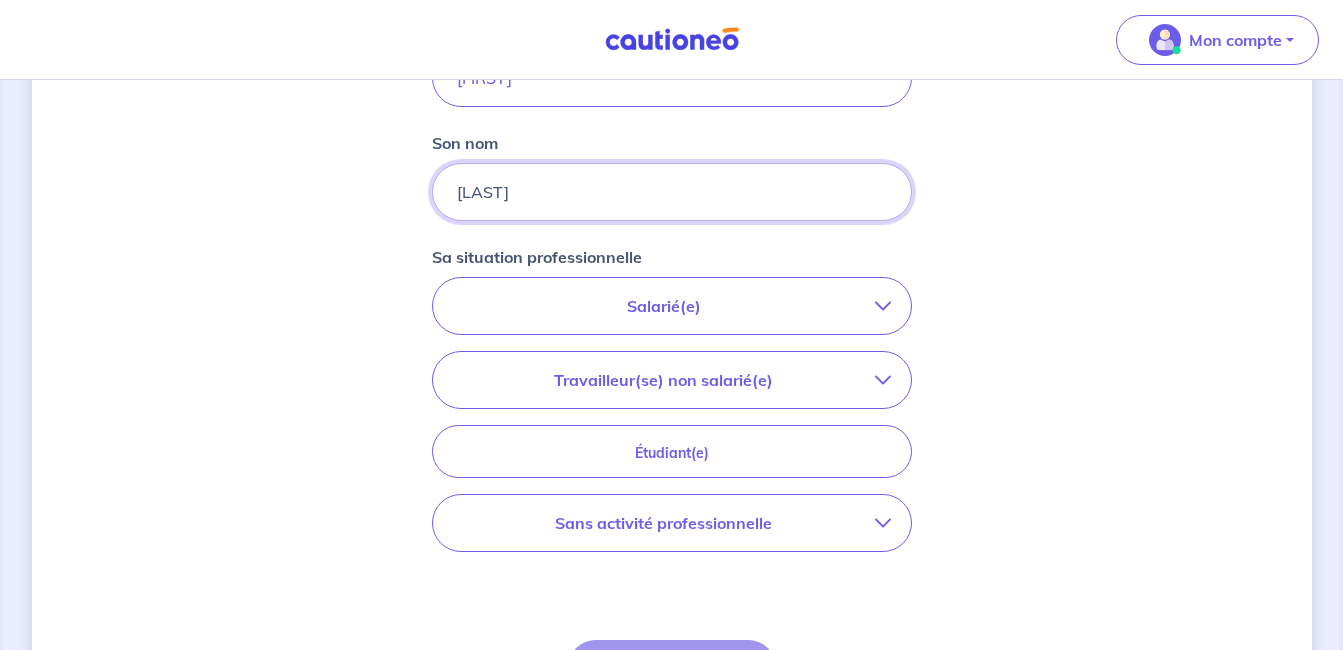 scroll, scrollTop: 418, scrollLeft: 0, axis: vertical 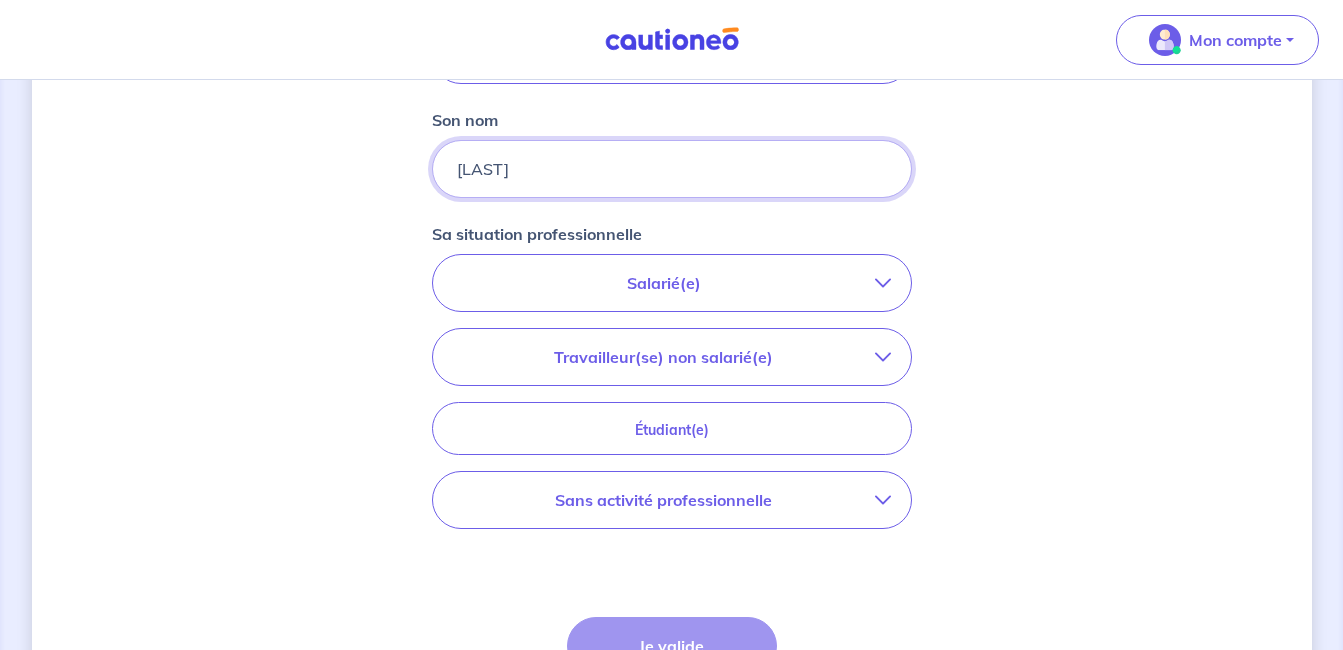 type on "[LAST]" 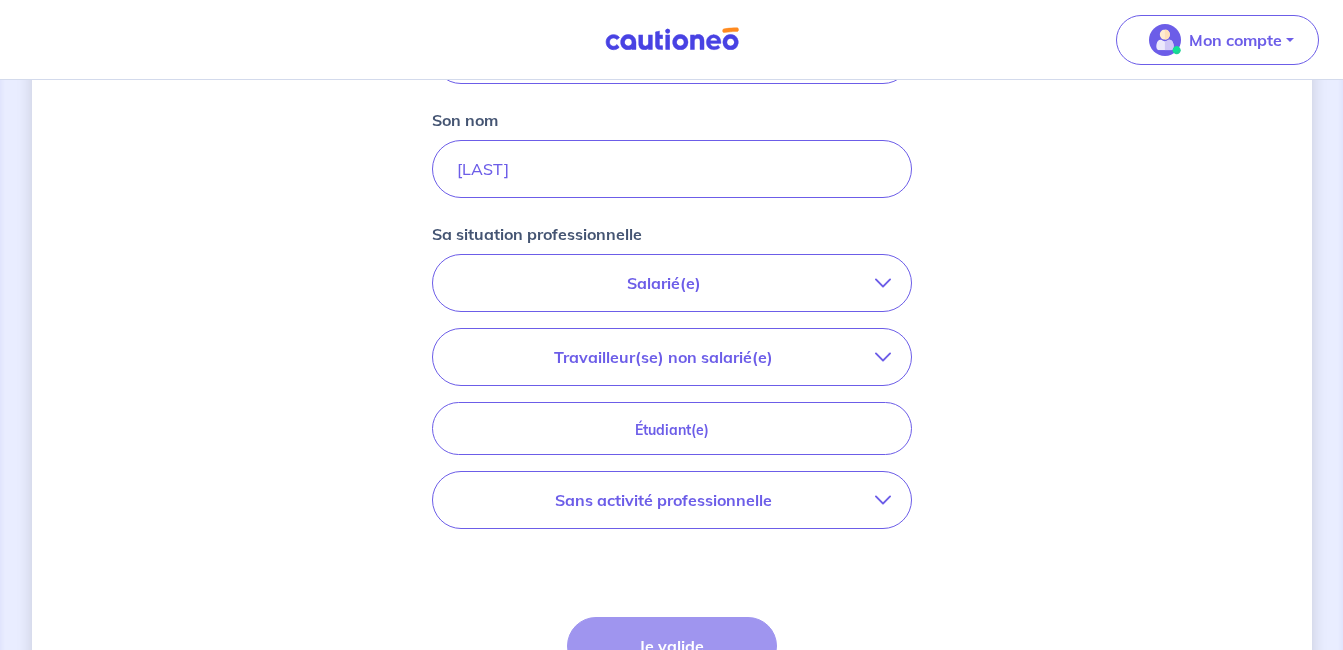 click on "Salarié(e)" at bounding box center (664, 283) 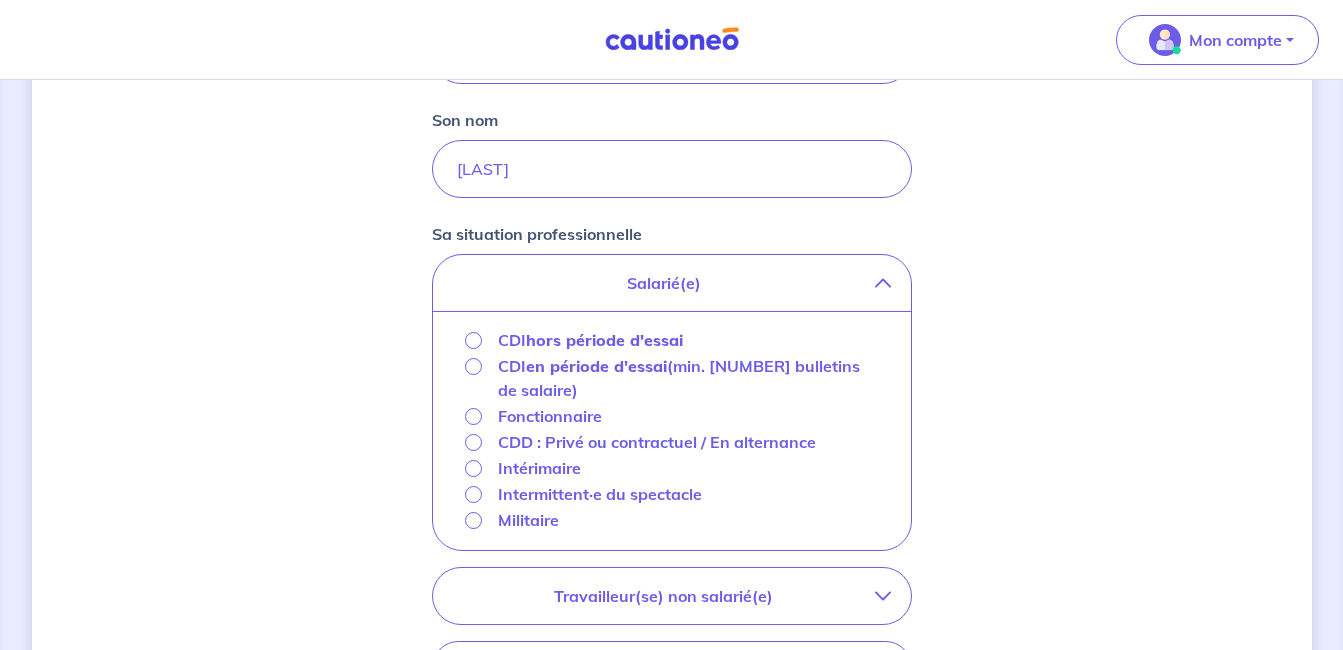 click on "Fonctionnaire" at bounding box center (550, 416) 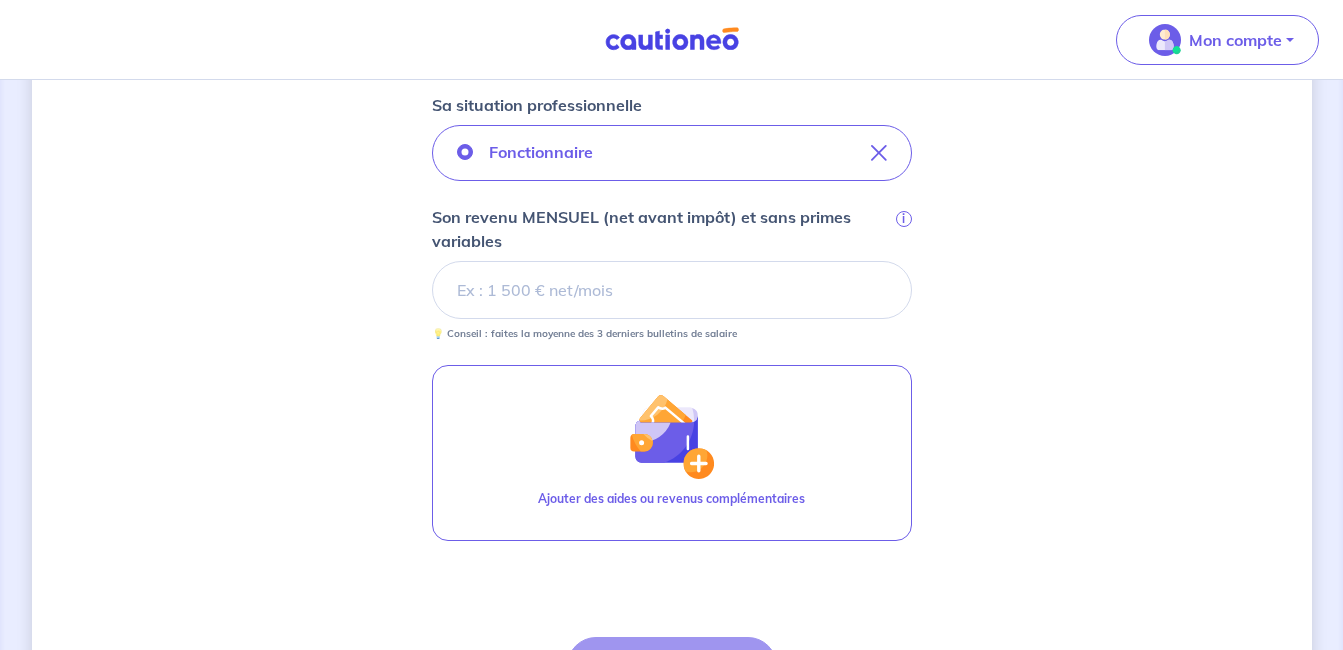 scroll, scrollTop: 552, scrollLeft: 0, axis: vertical 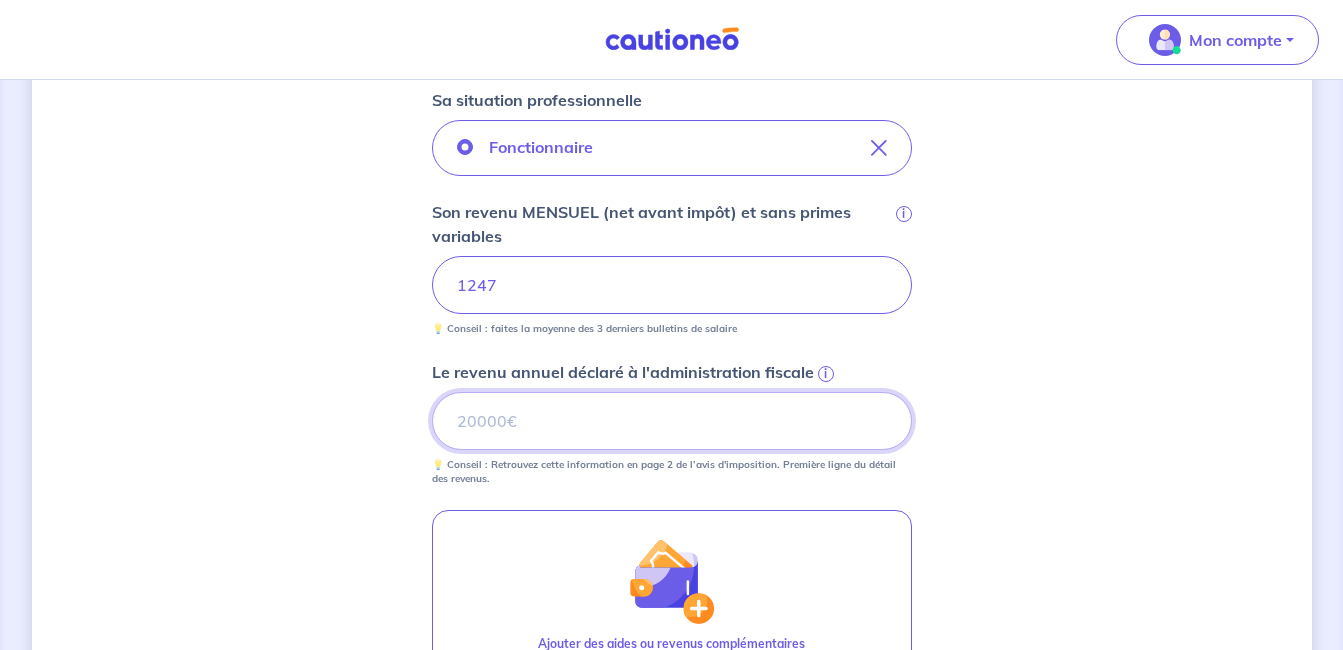 click on "Le revenu annuel déclaré à l'administration fiscale i" at bounding box center [672, 421] 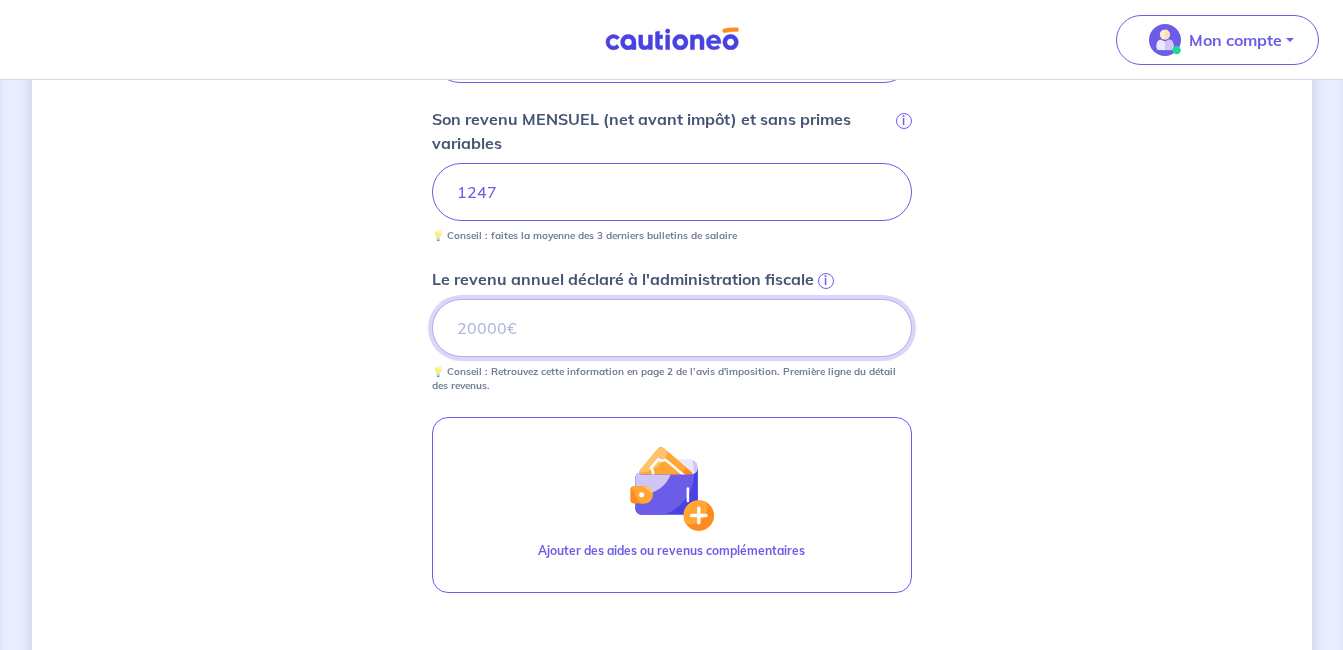 scroll, scrollTop: 647, scrollLeft: 0, axis: vertical 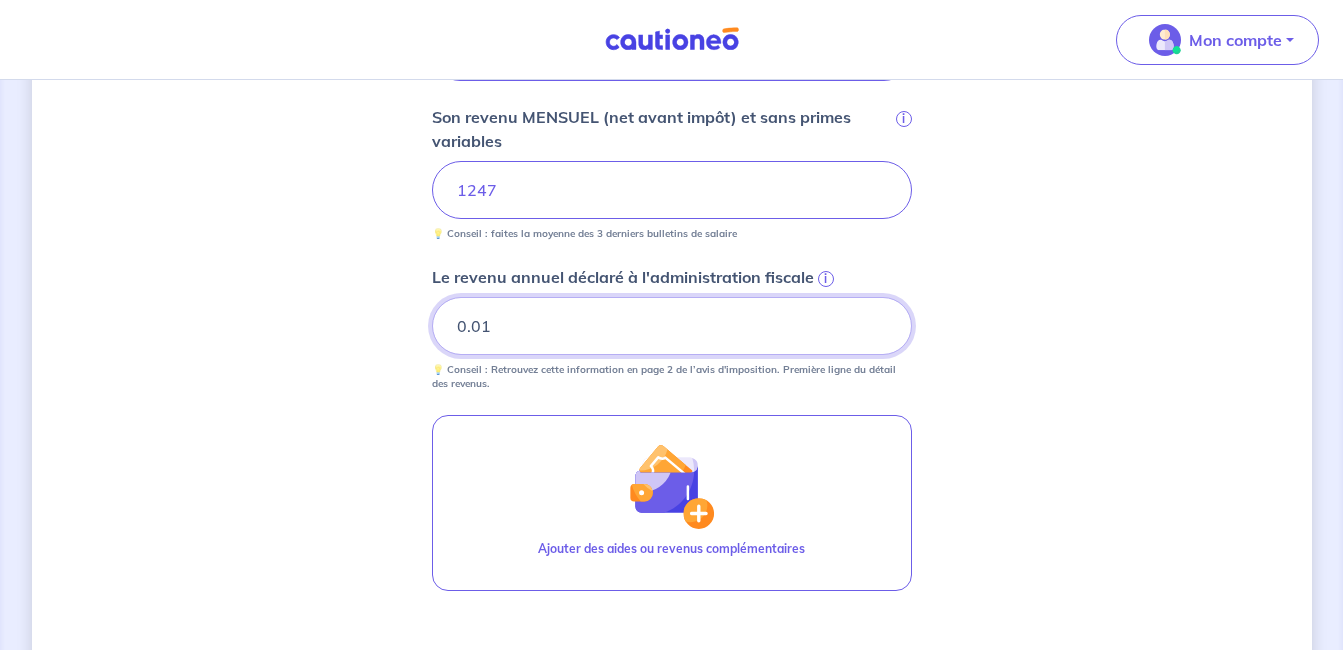 click on "0.01" at bounding box center [672, 326] 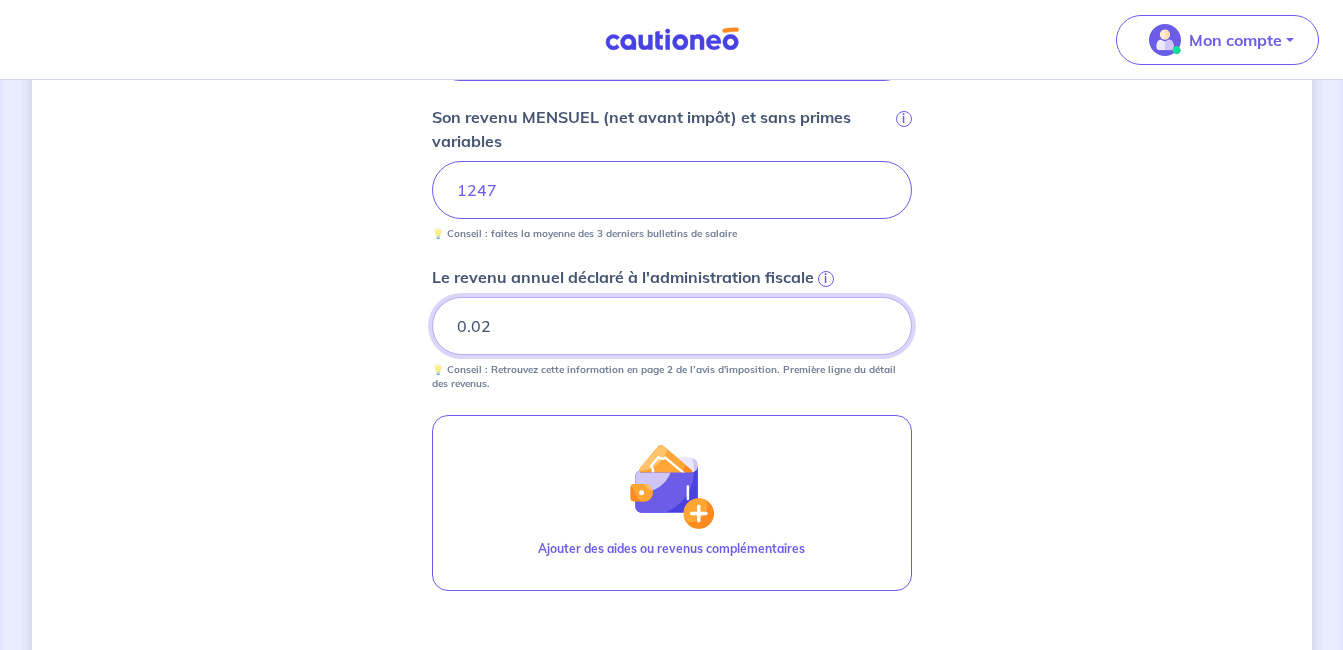 click on "0.02" at bounding box center (672, 326) 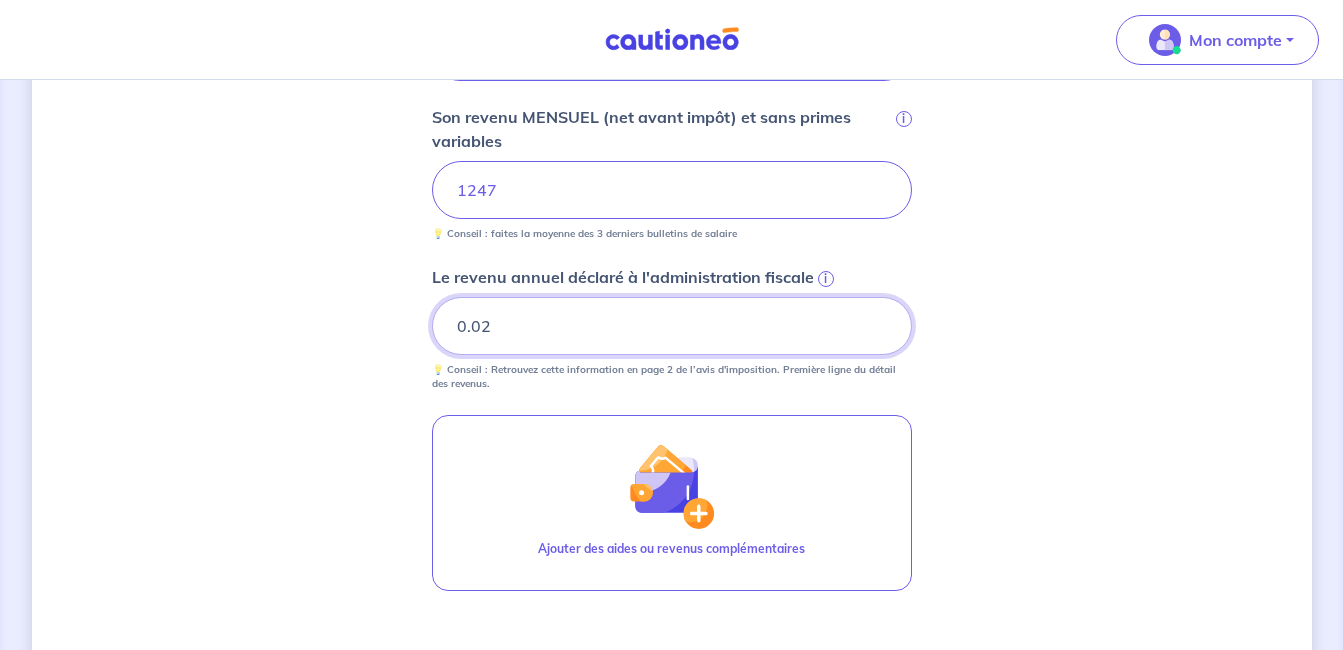 type on "0" 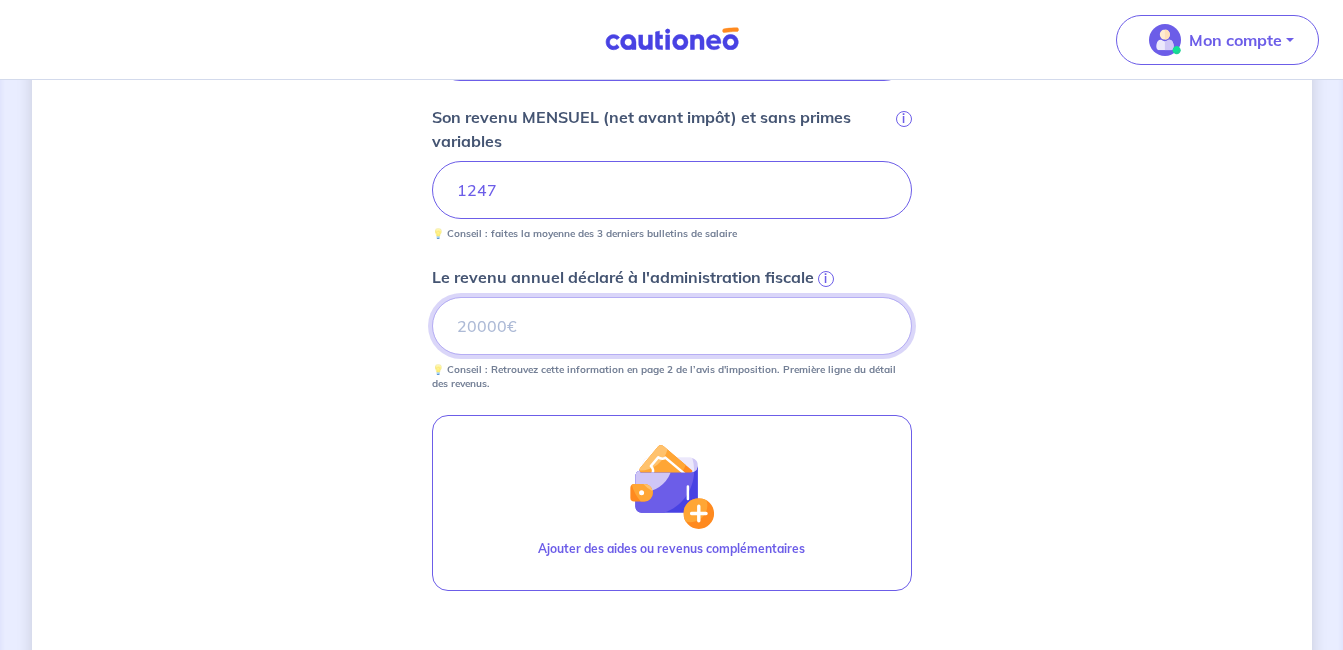 type 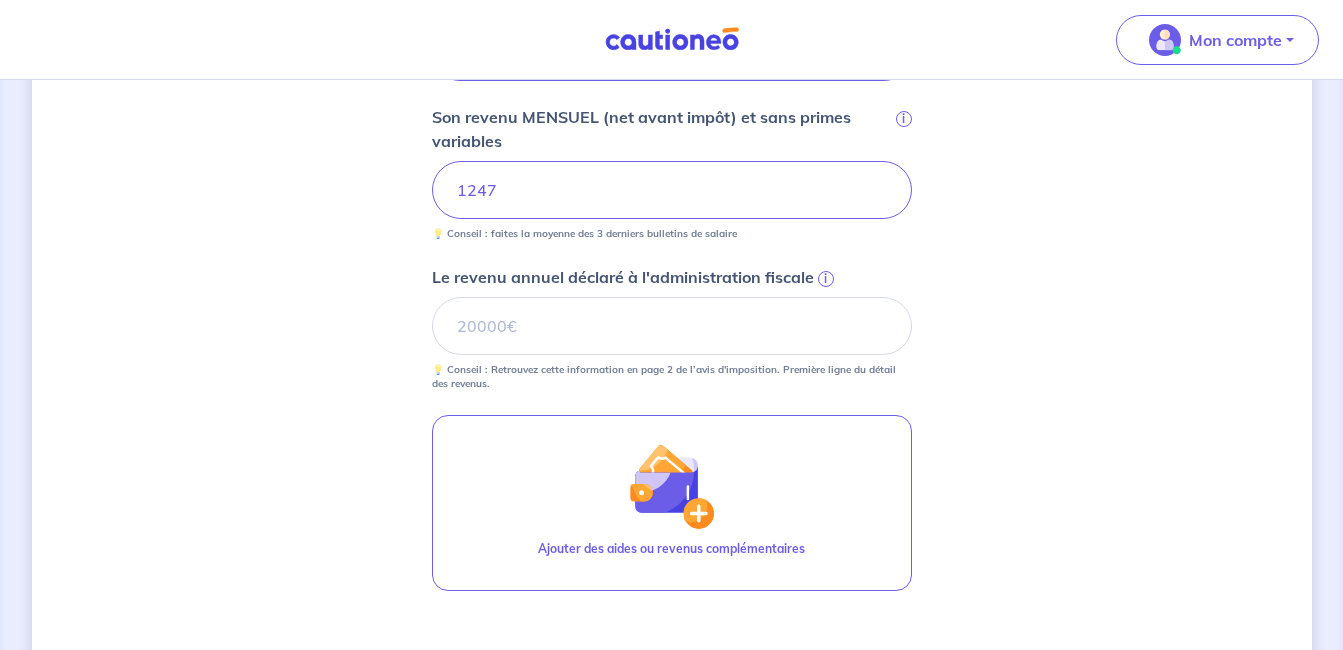 click on "i" at bounding box center (826, 279) 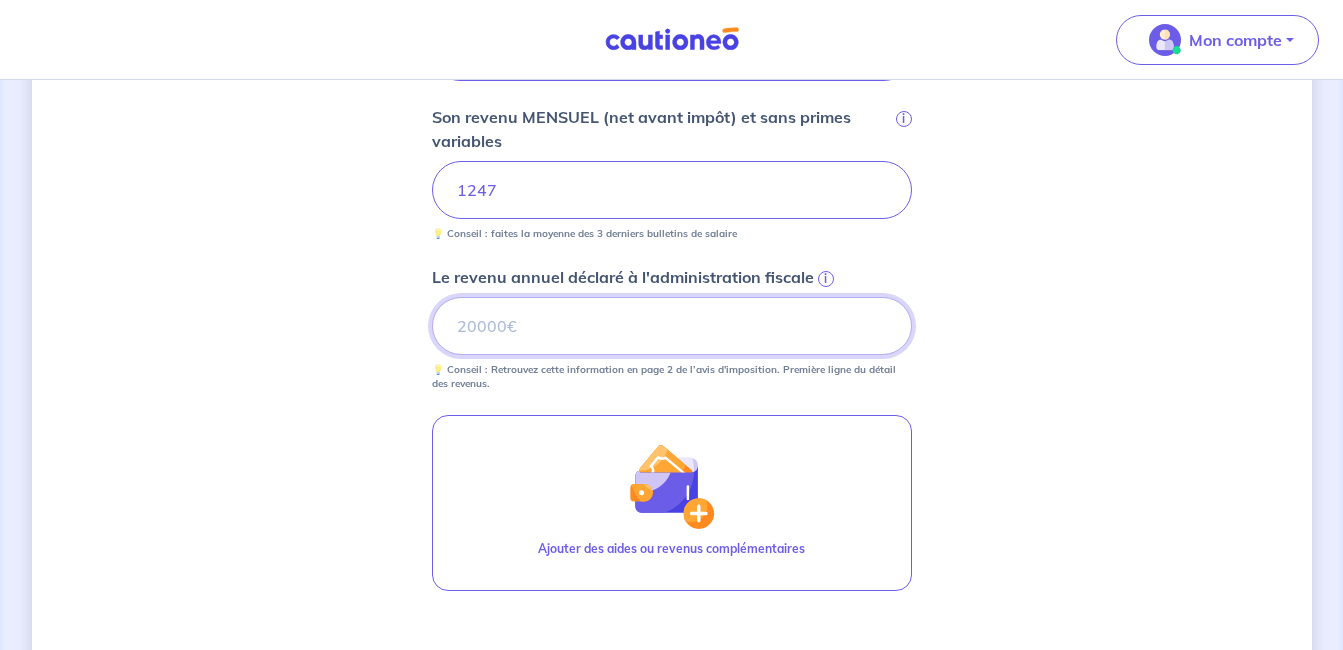 click on "Le revenu annuel déclaré à l'administration fiscale i" at bounding box center (672, 326) 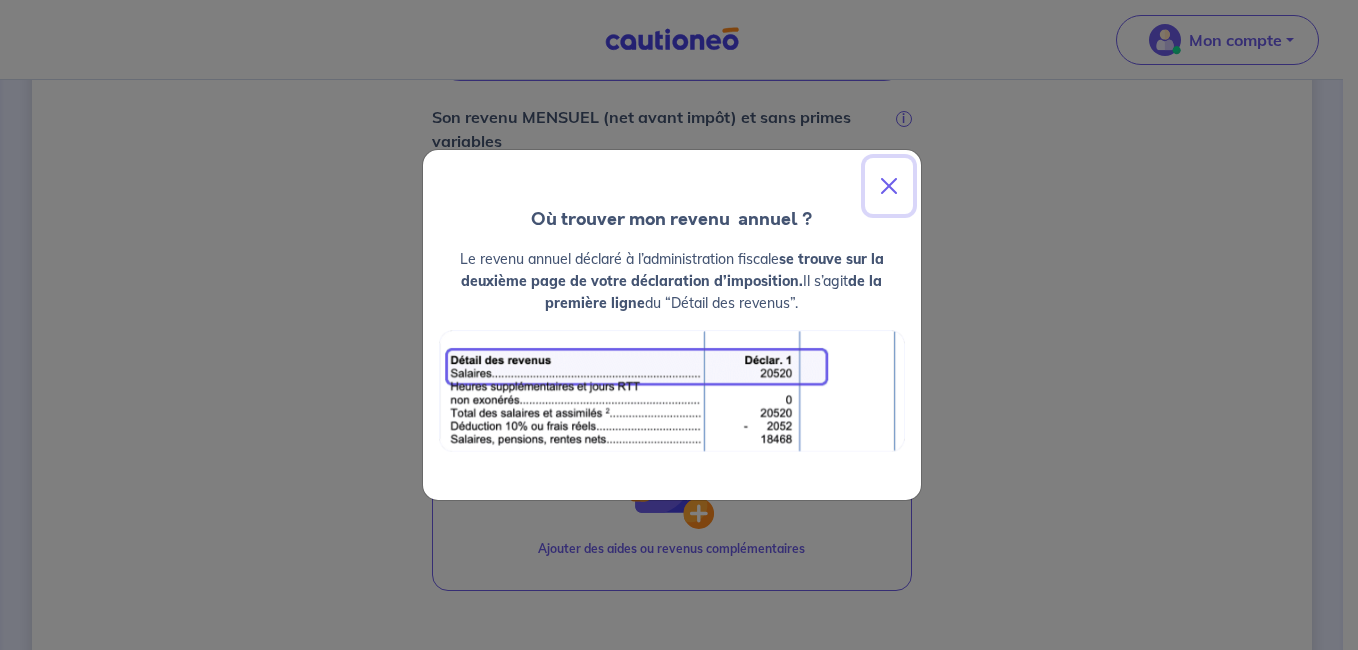 click at bounding box center (889, 186) 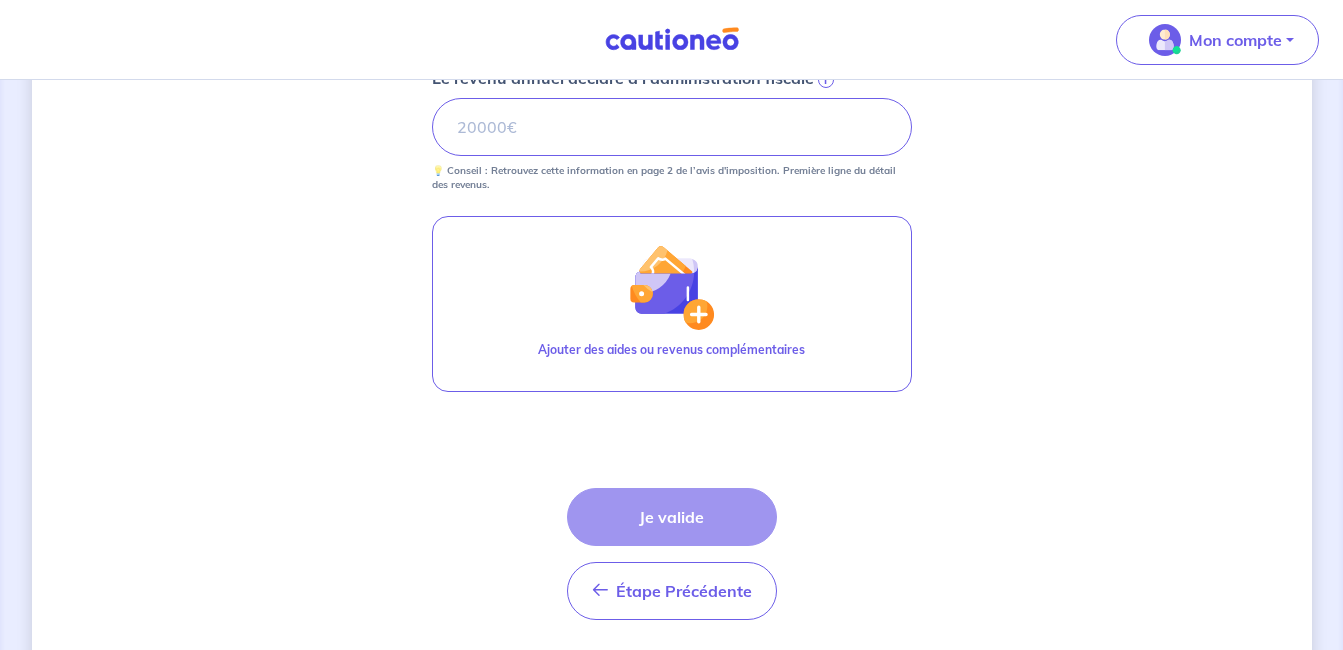 scroll, scrollTop: 849, scrollLeft: 0, axis: vertical 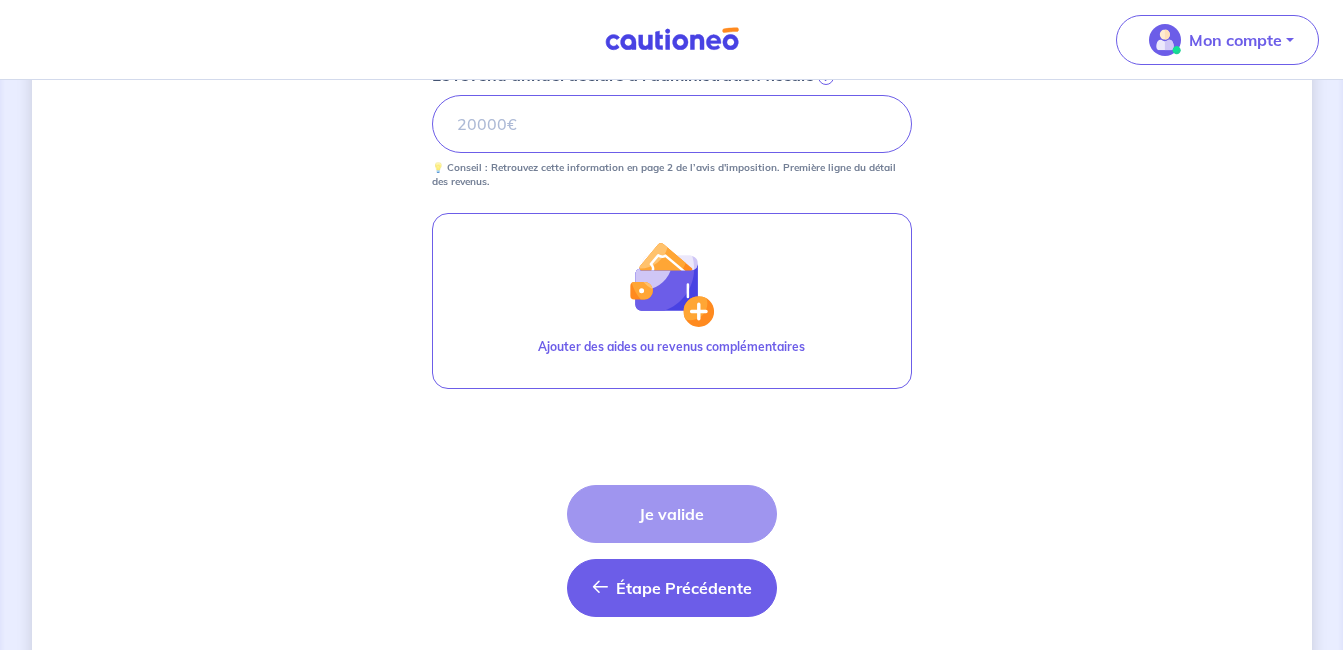 click on "Étape Précédente Précédent" at bounding box center [672, 588] 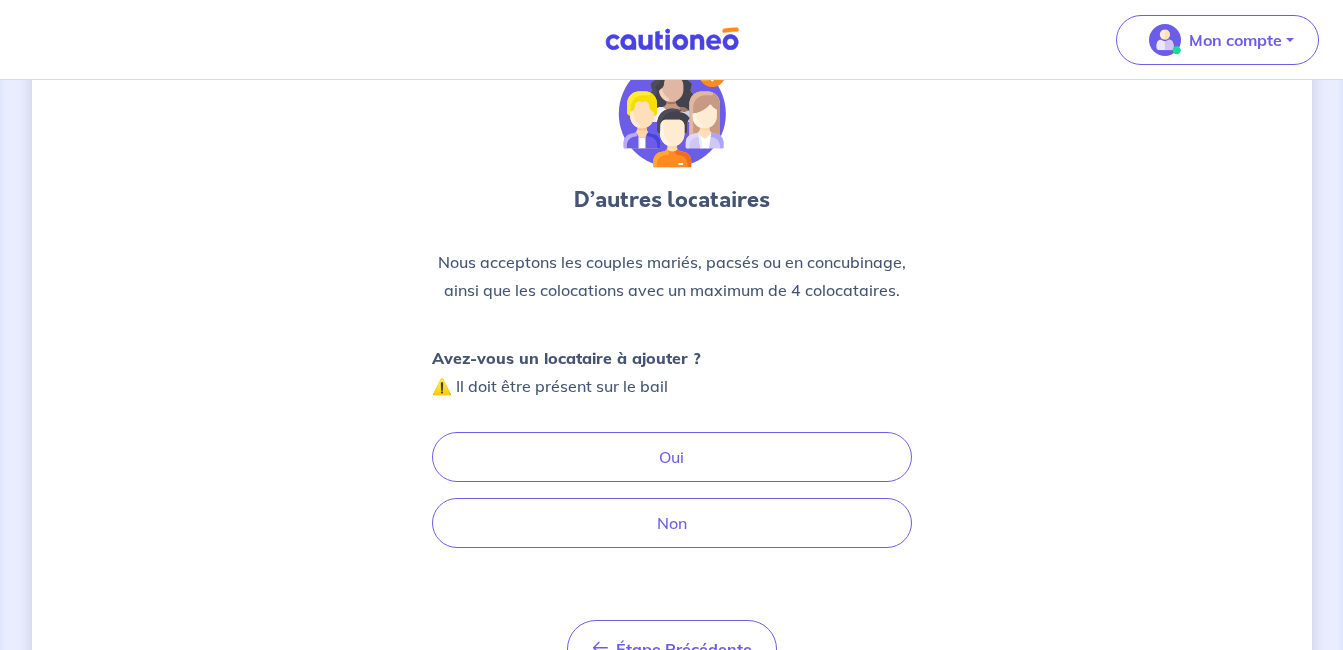scroll, scrollTop: 0, scrollLeft: 0, axis: both 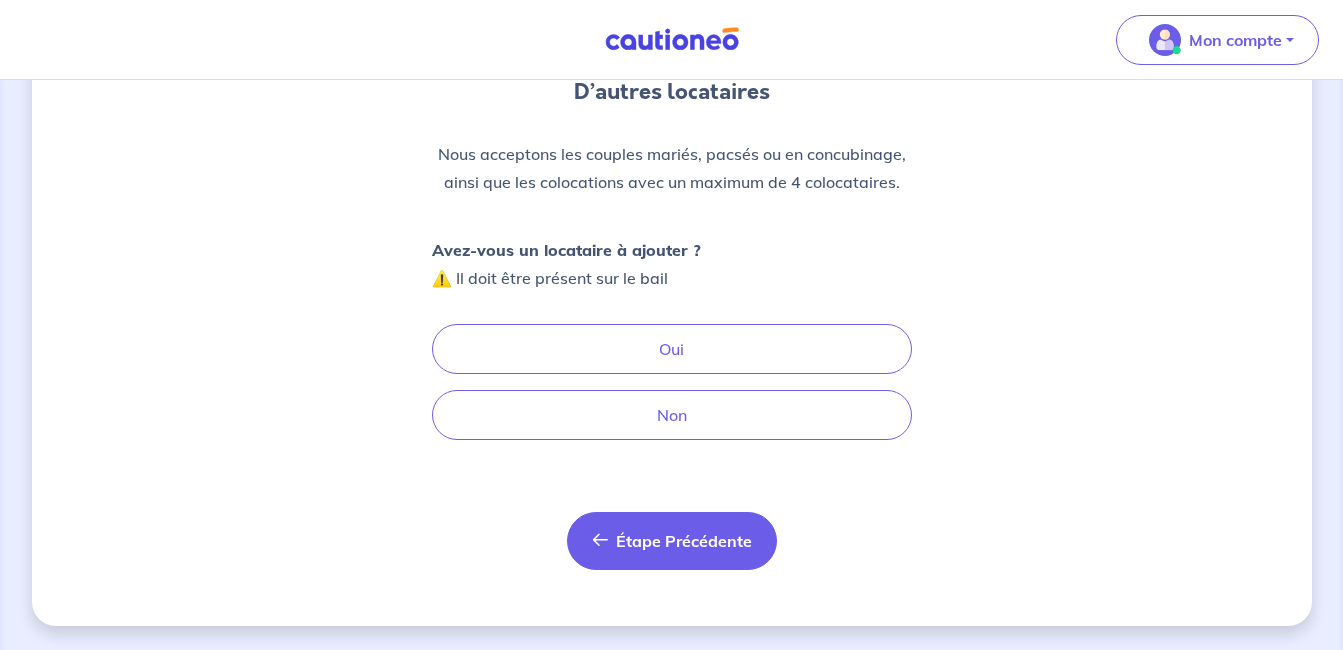 click on "Étape Précédente" at bounding box center (684, 541) 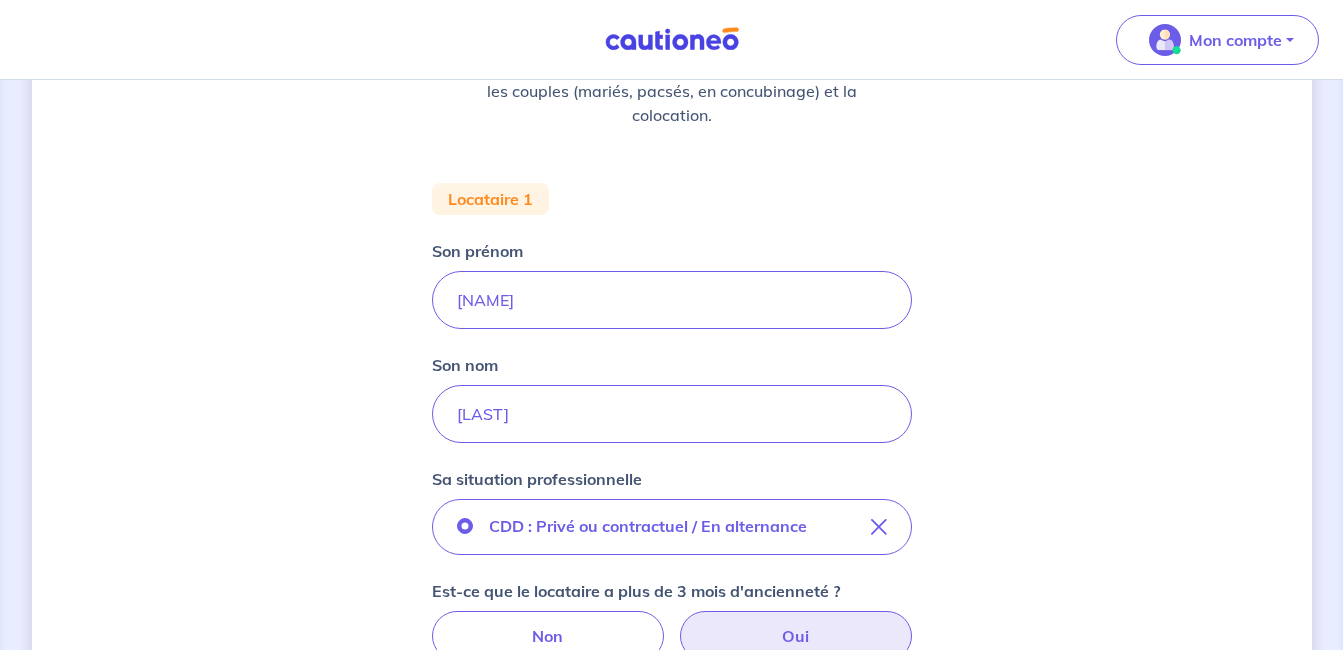 scroll, scrollTop: 0, scrollLeft: 0, axis: both 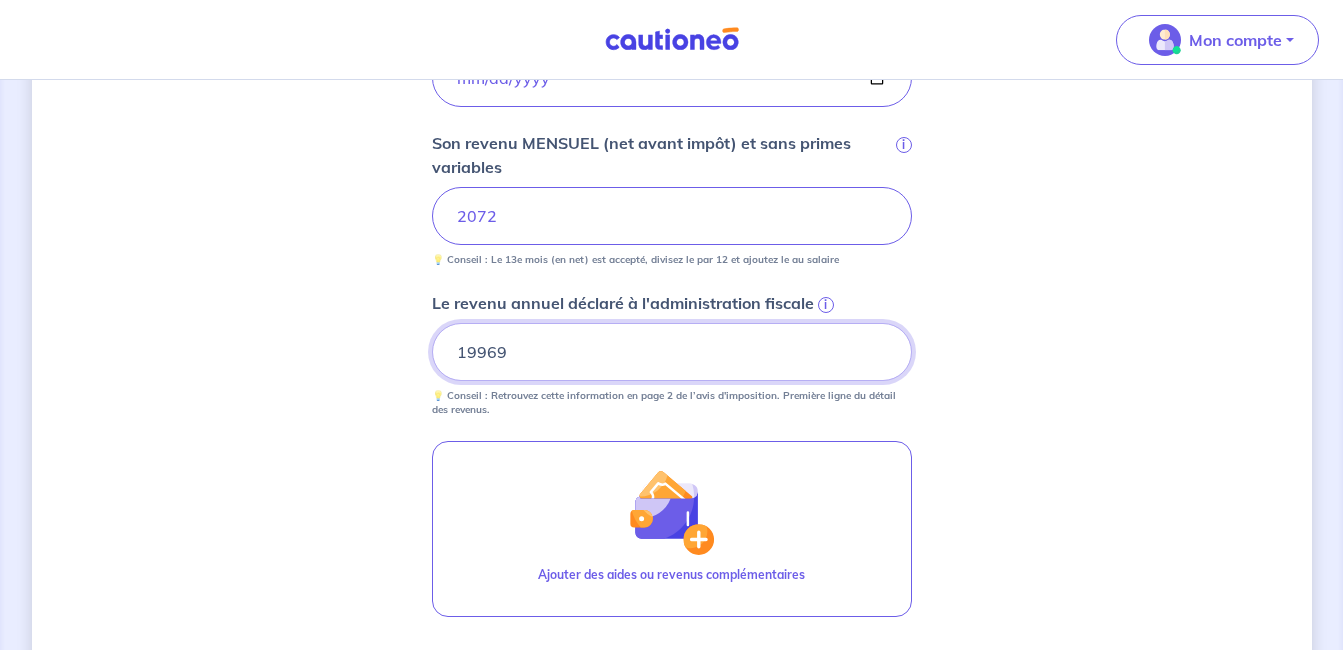 click on "19969" at bounding box center (672, 352) 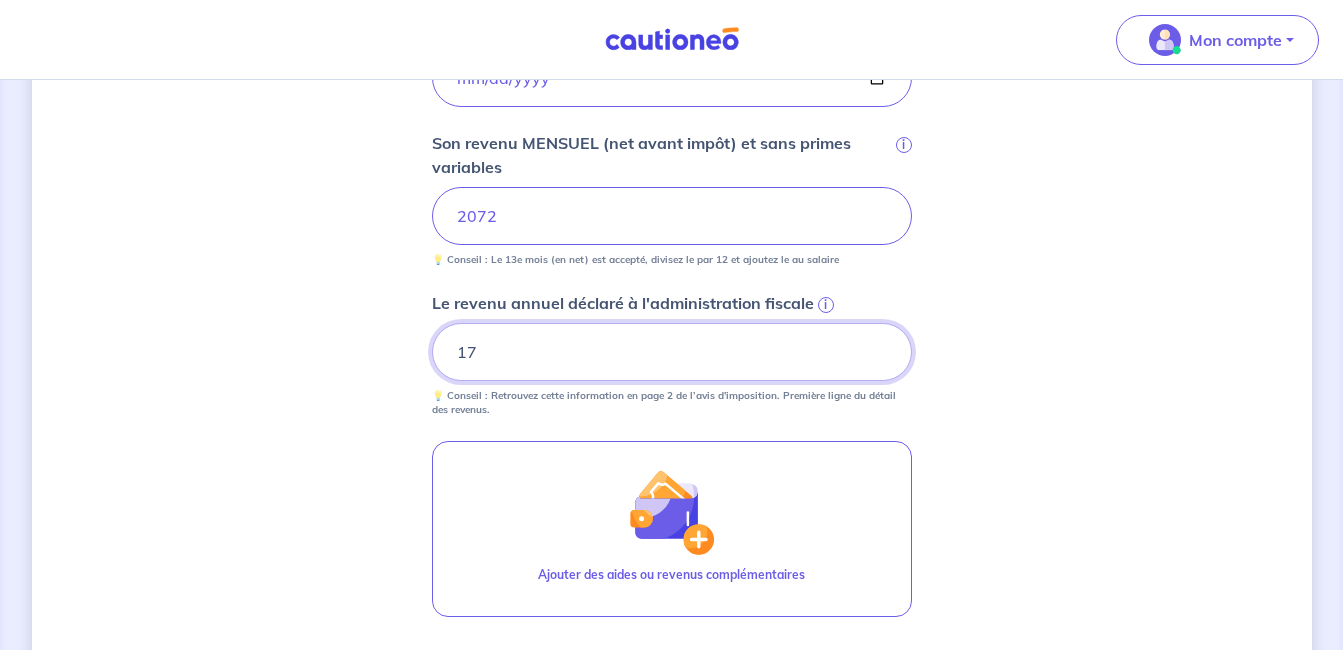 type on "[NUMBER]" 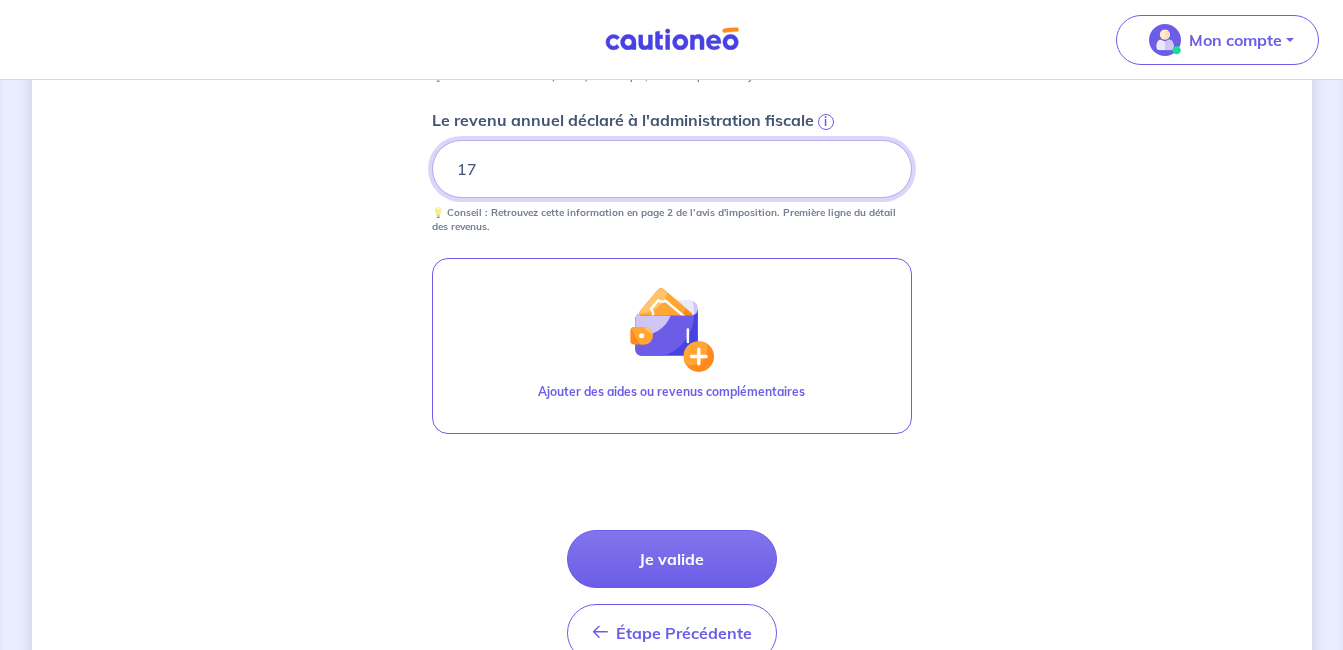 scroll, scrollTop: 962, scrollLeft: 0, axis: vertical 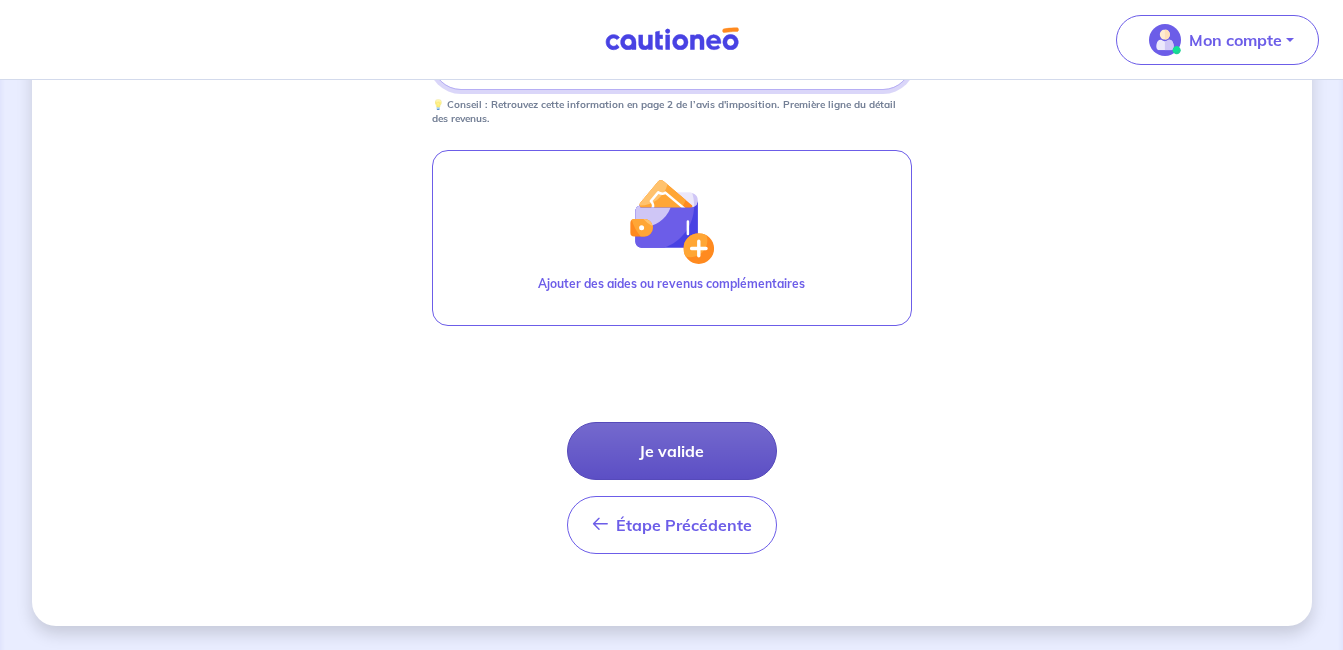 type on "[POSTAL_CODE]" 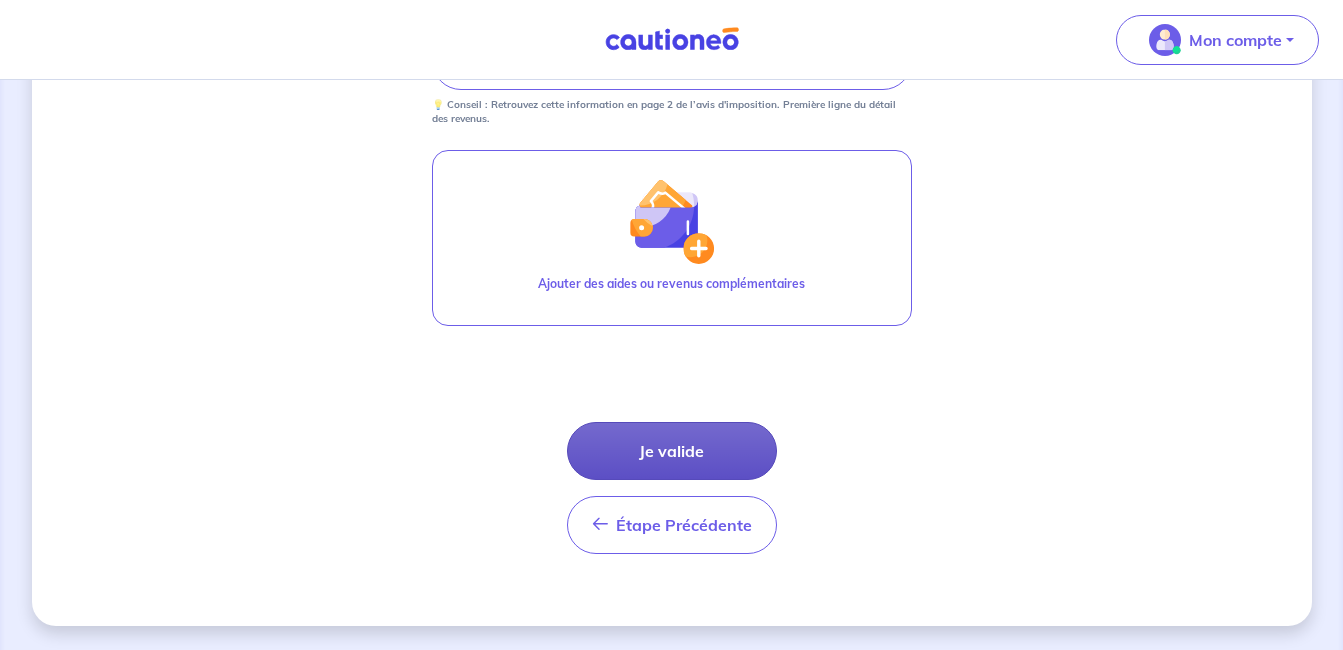 click on "Je valide" at bounding box center (672, 451) 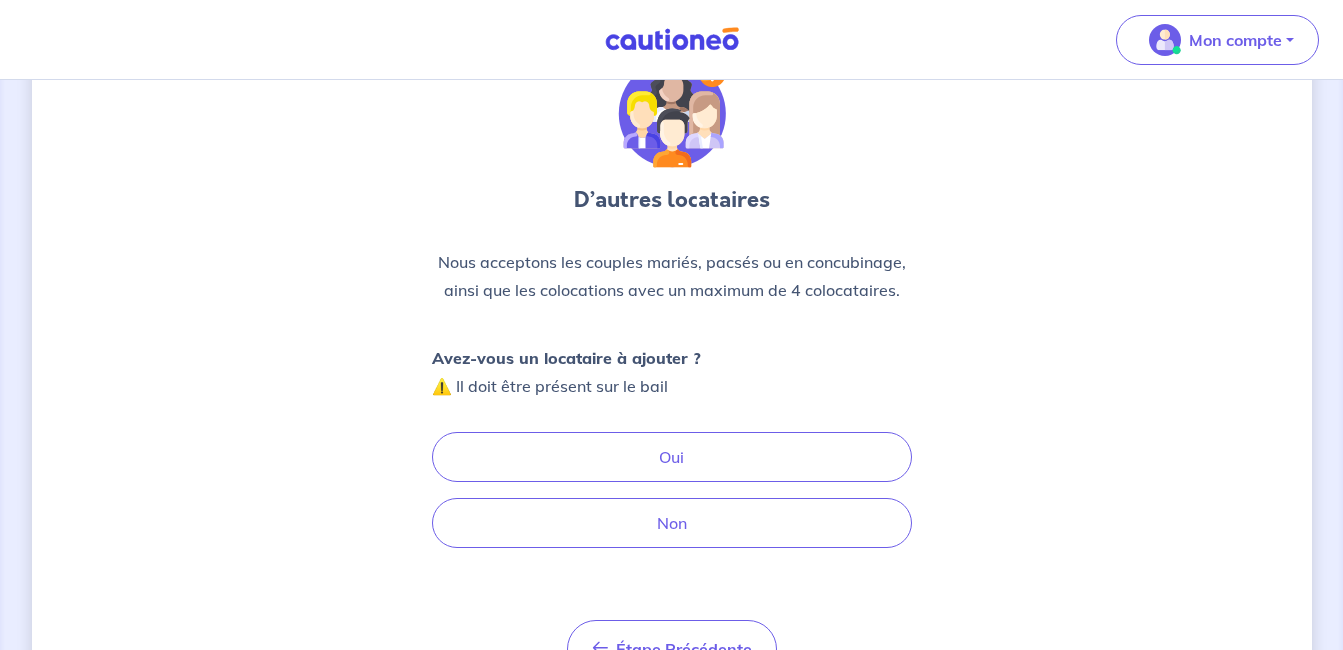 scroll, scrollTop: 0, scrollLeft: 0, axis: both 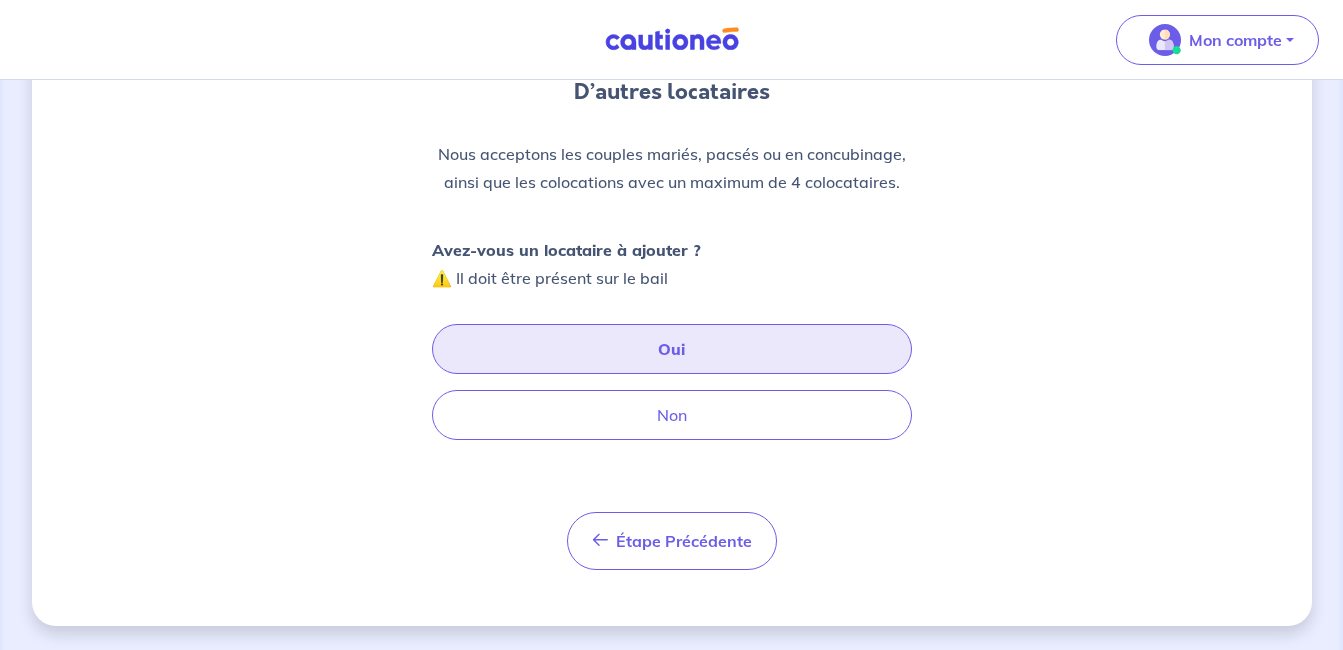 click on "Oui" at bounding box center [672, 349] 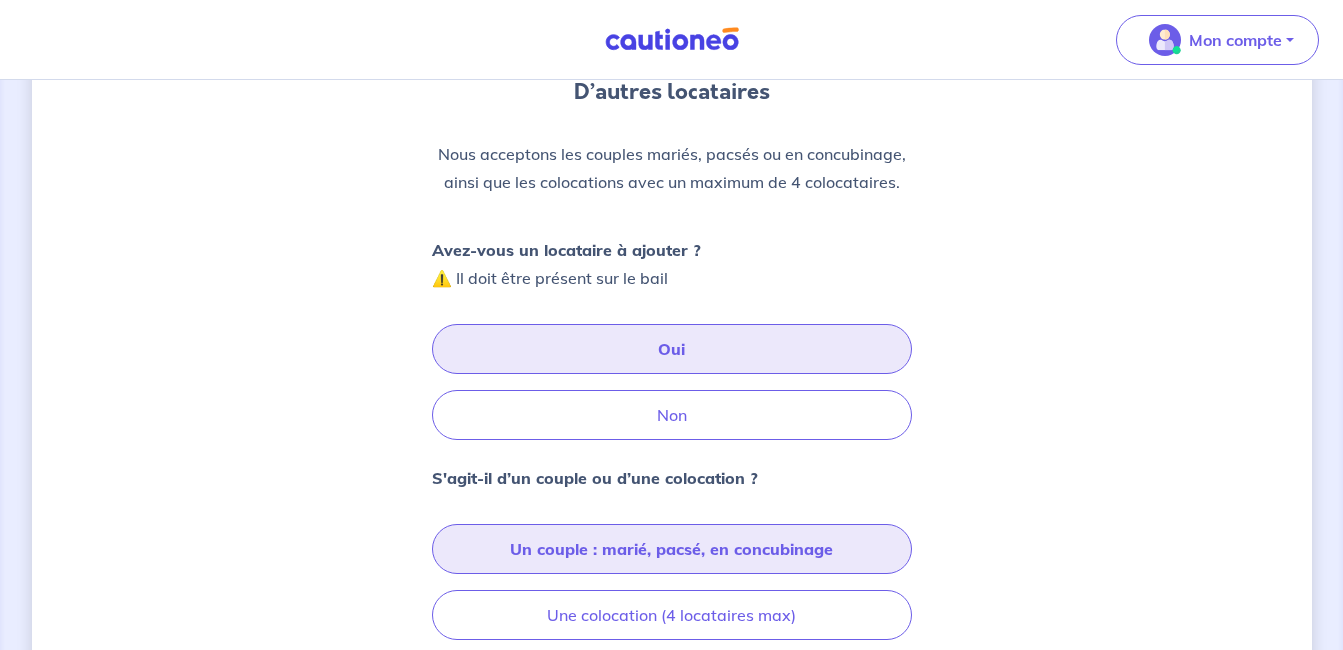 click on "Un couple : marié, pacsé, en concubinage" at bounding box center (672, 549) 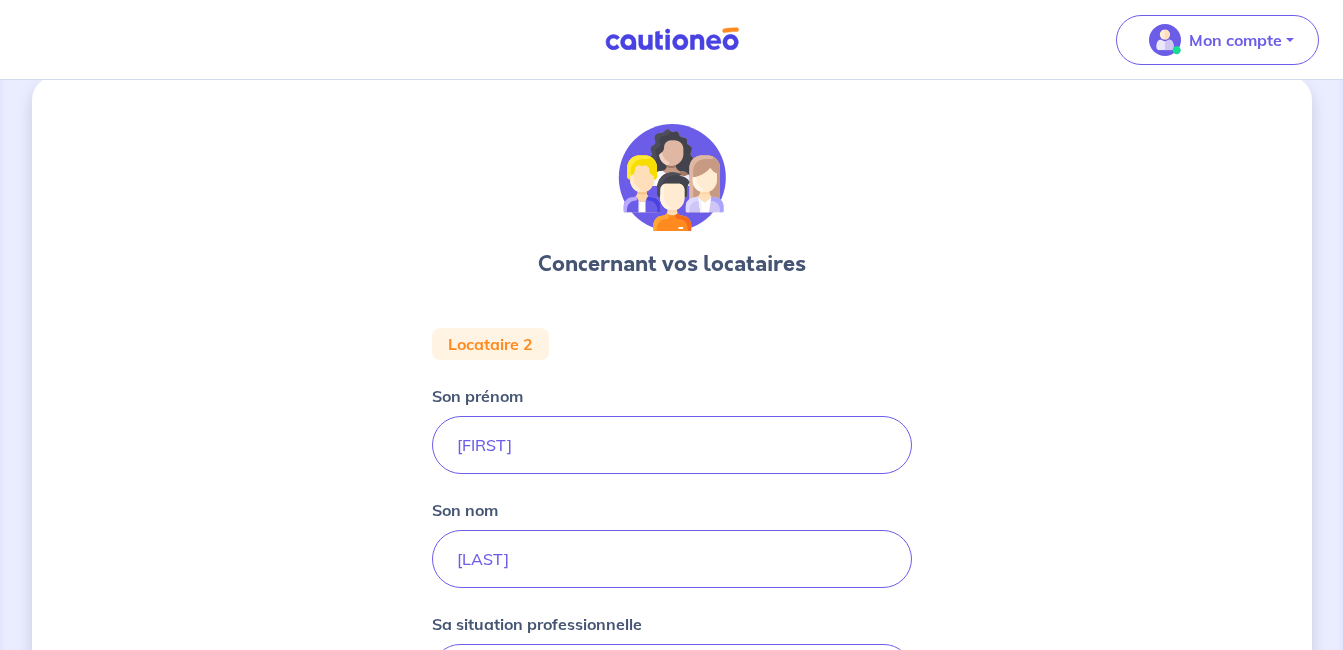 scroll, scrollTop: 0, scrollLeft: 0, axis: both 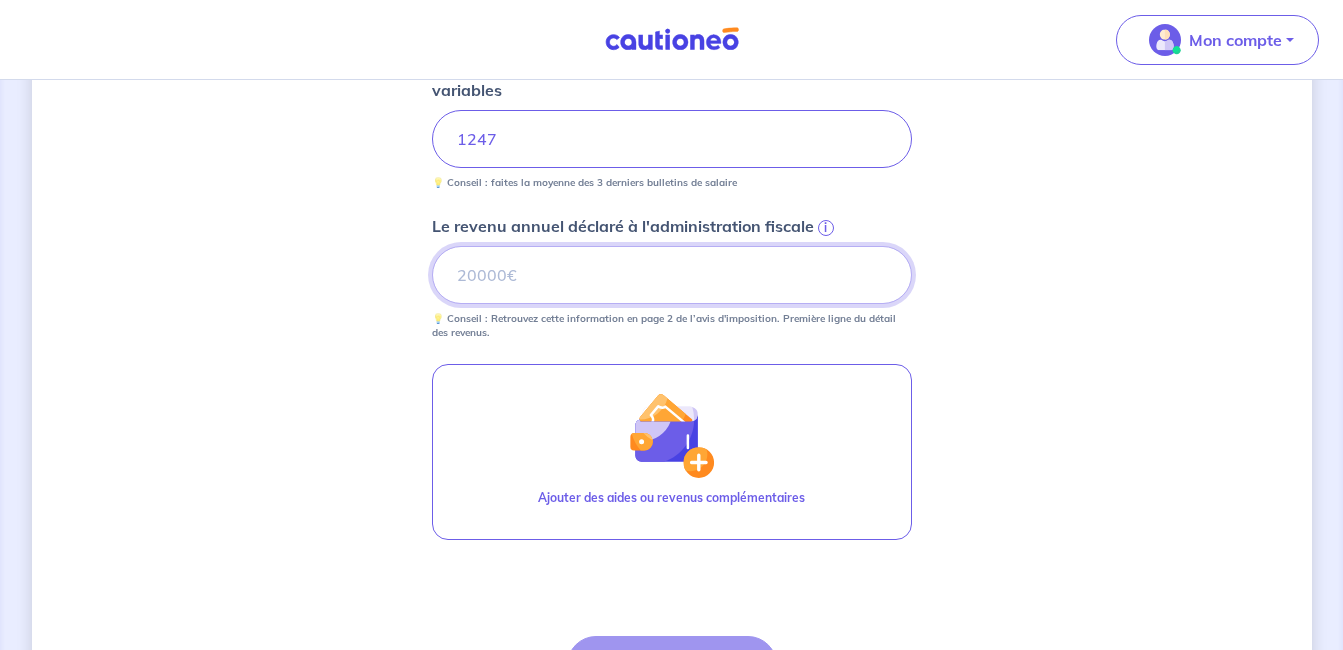 click on "Le revenu annuel déclaré à l'administration fiscale i" at bounding box center (672, 275) 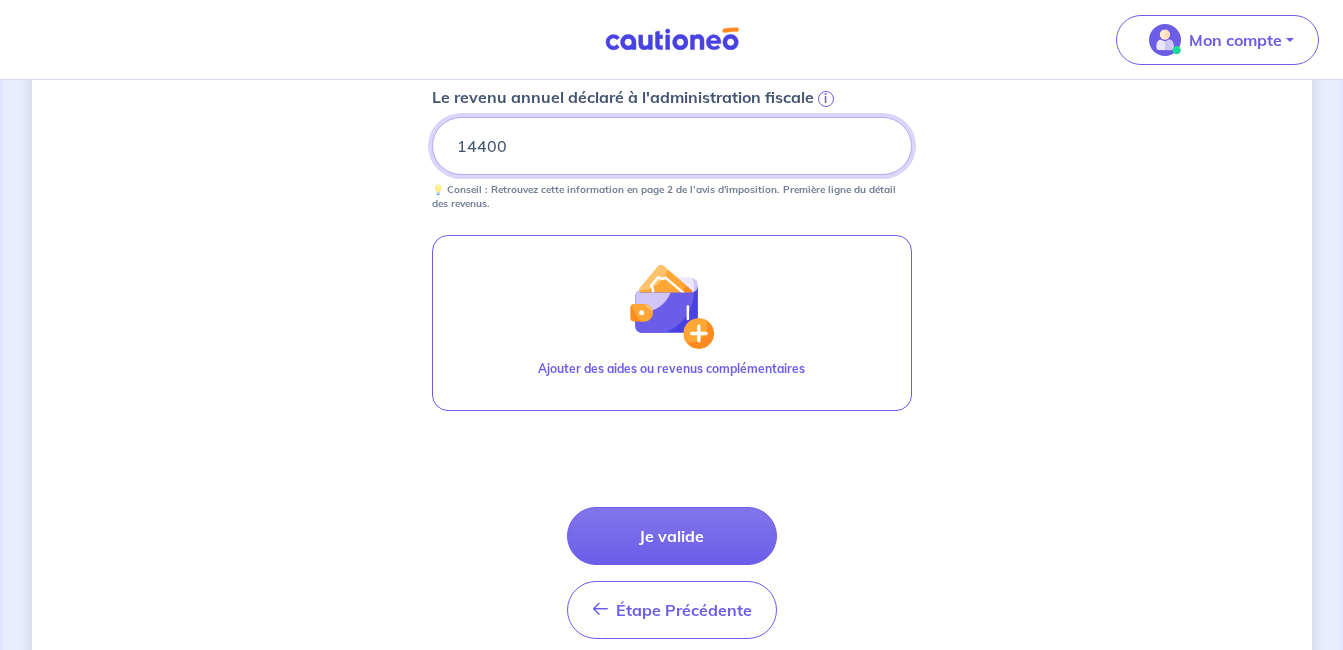 scroll, scrollTop: 855, scrollLeft: 0, axis: vertical 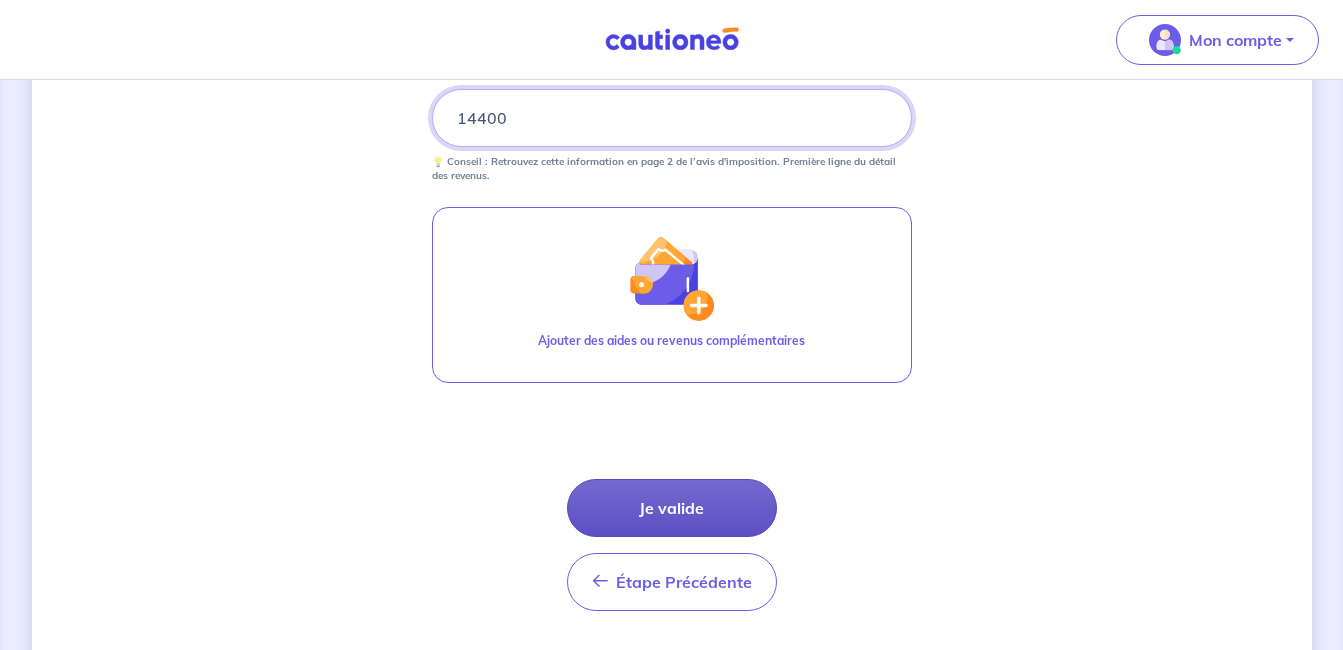 type on "14400" 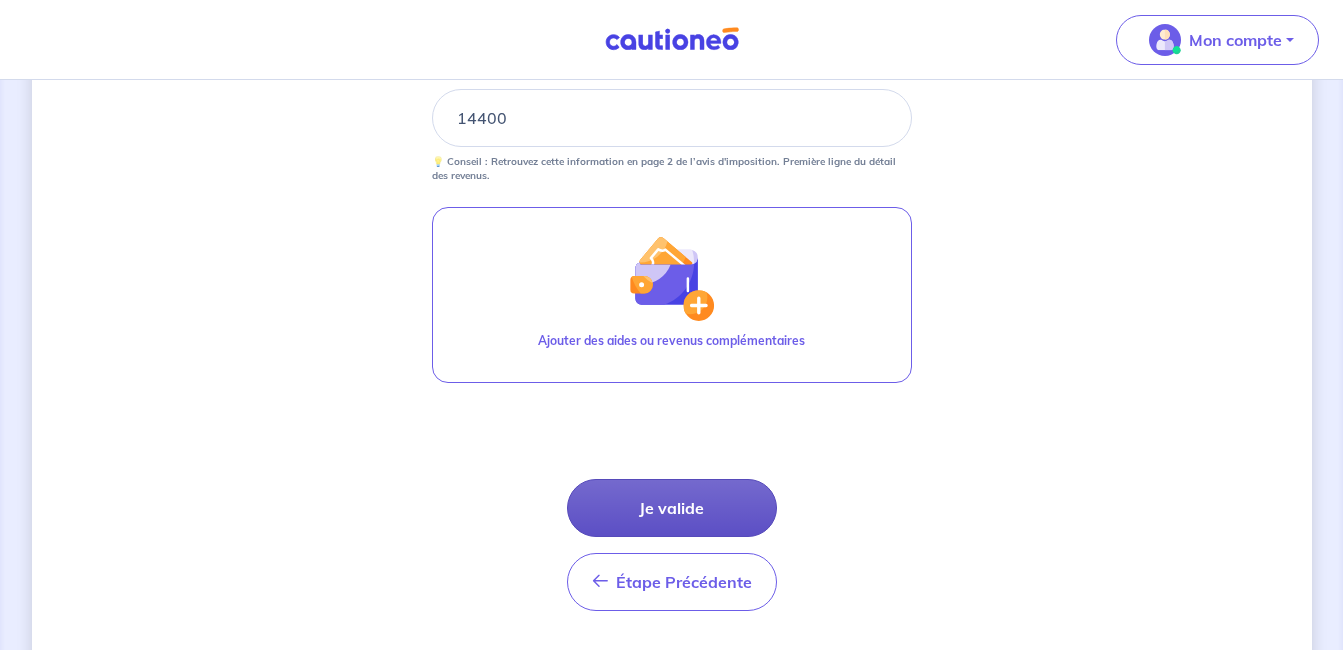 click on "Je valide" at bounding box center [672, 508] 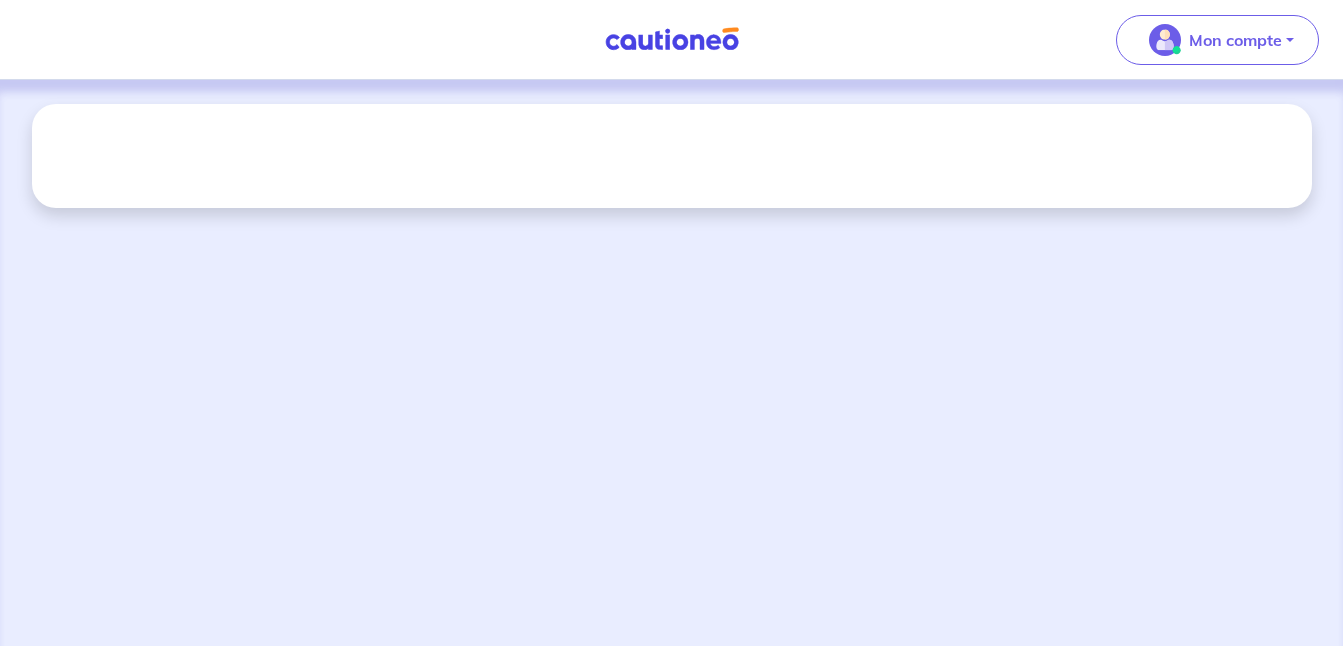 scroll, scrollTop: 0, scrollLeft: 0, axis: both 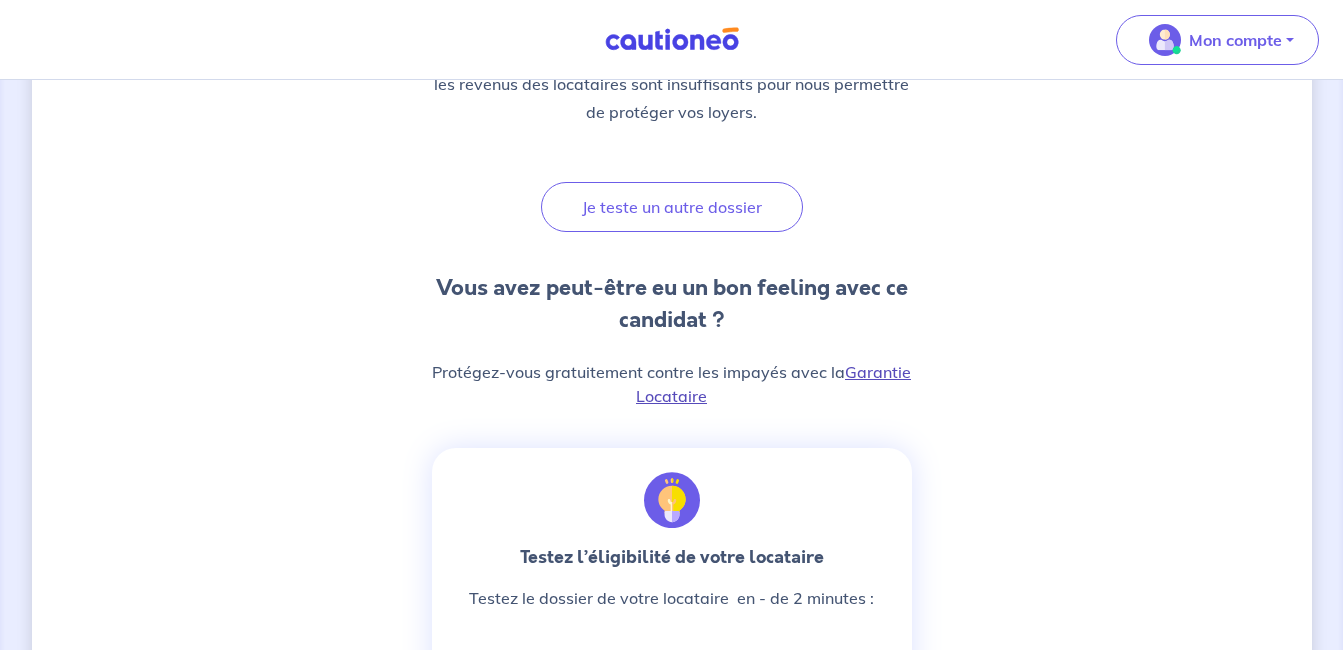 click on "Garantie Locataire" at bounding box center (773, 384) 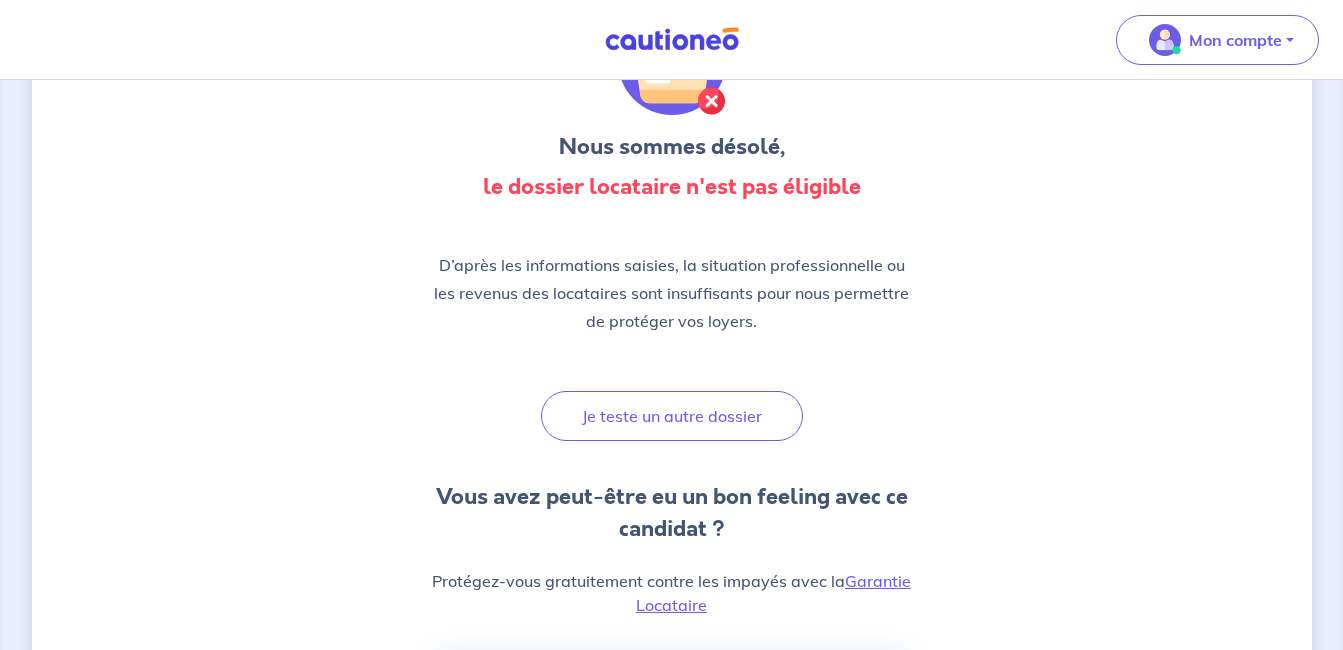 scroll, scrollTop: 12, scrollLeft: 0, axis: vertical 